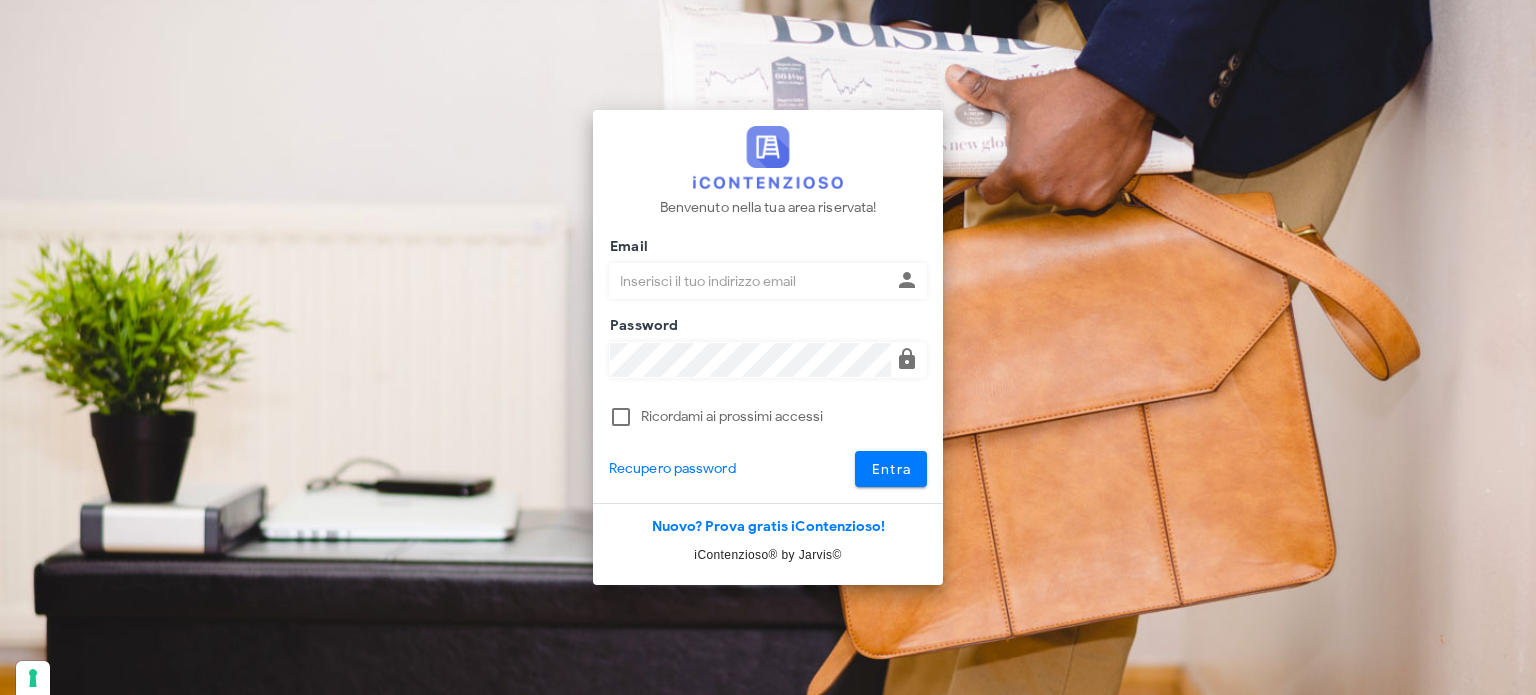 scroll, scrollTop: 0, scrollLeft: 0, axis: both 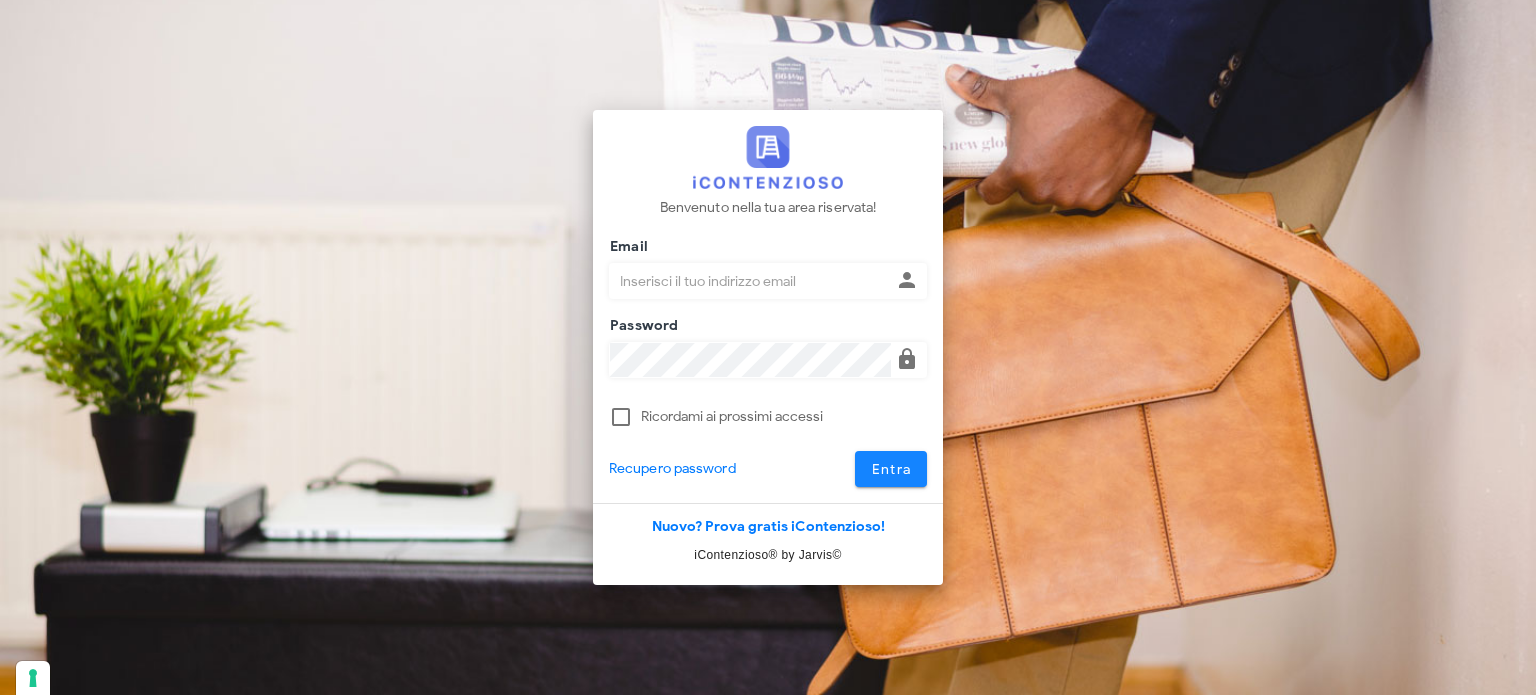 type on "[USERNAME]@example.com" 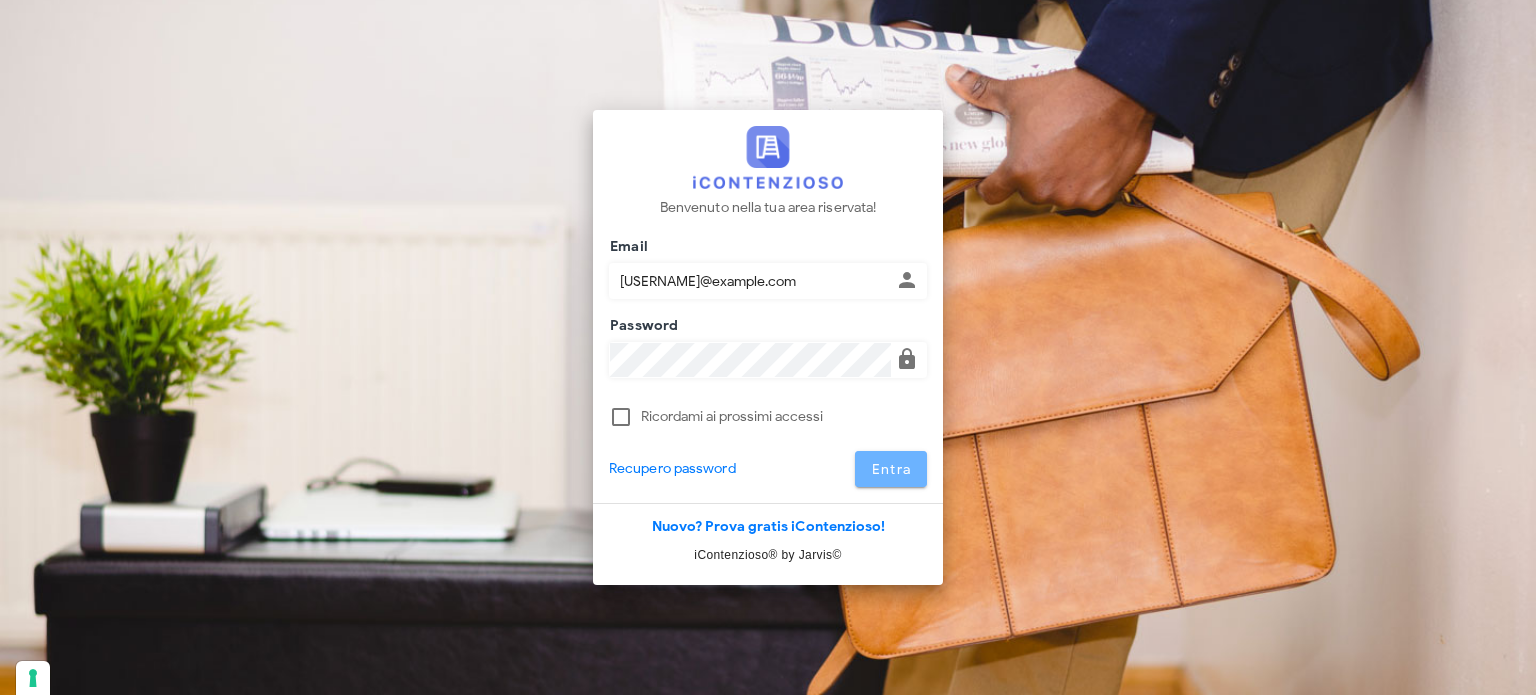 click on "Entra" at bounding box center (891, 469) 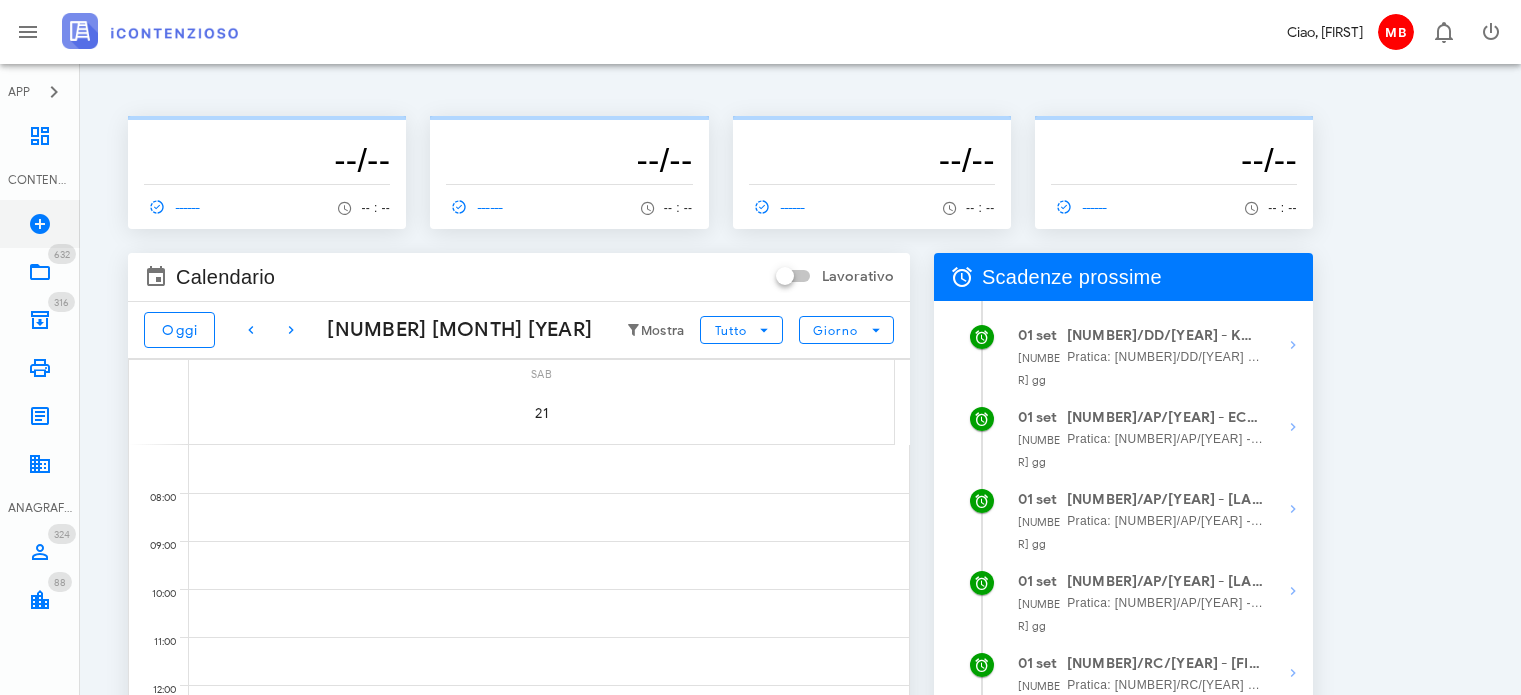 scroll, scrollTop: 0, scrollLeft: 0, axis: both 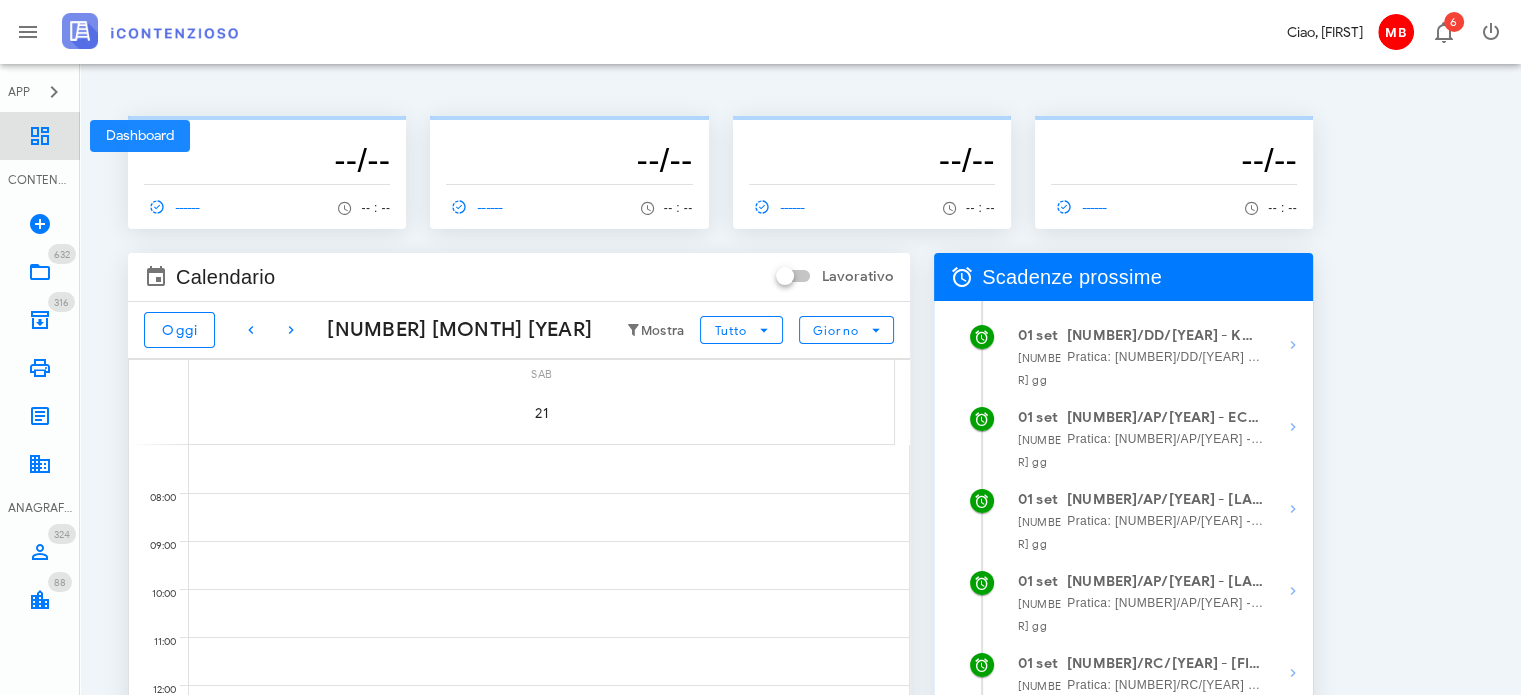 click at bounding box center [40, 136] 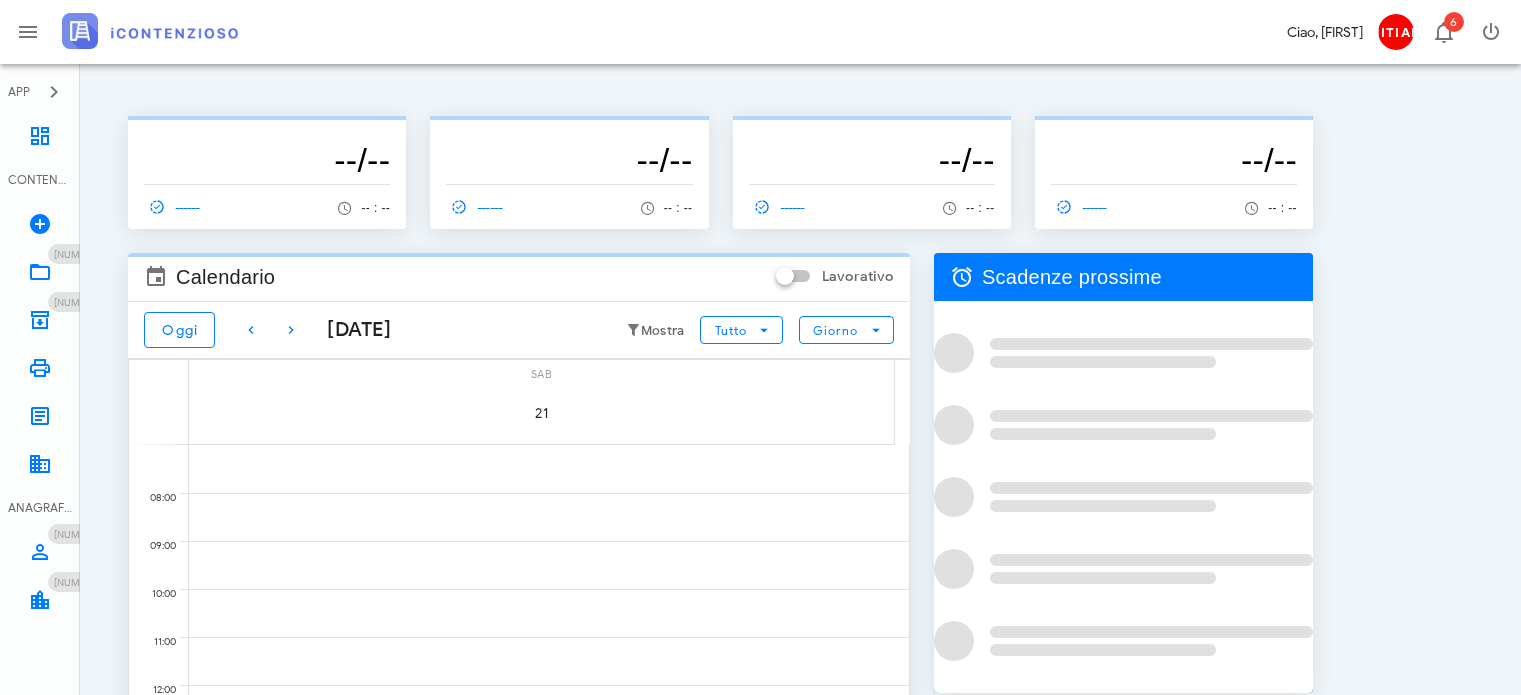 scroll, scrollTop: 0, scrollLeft: 0, axis: both 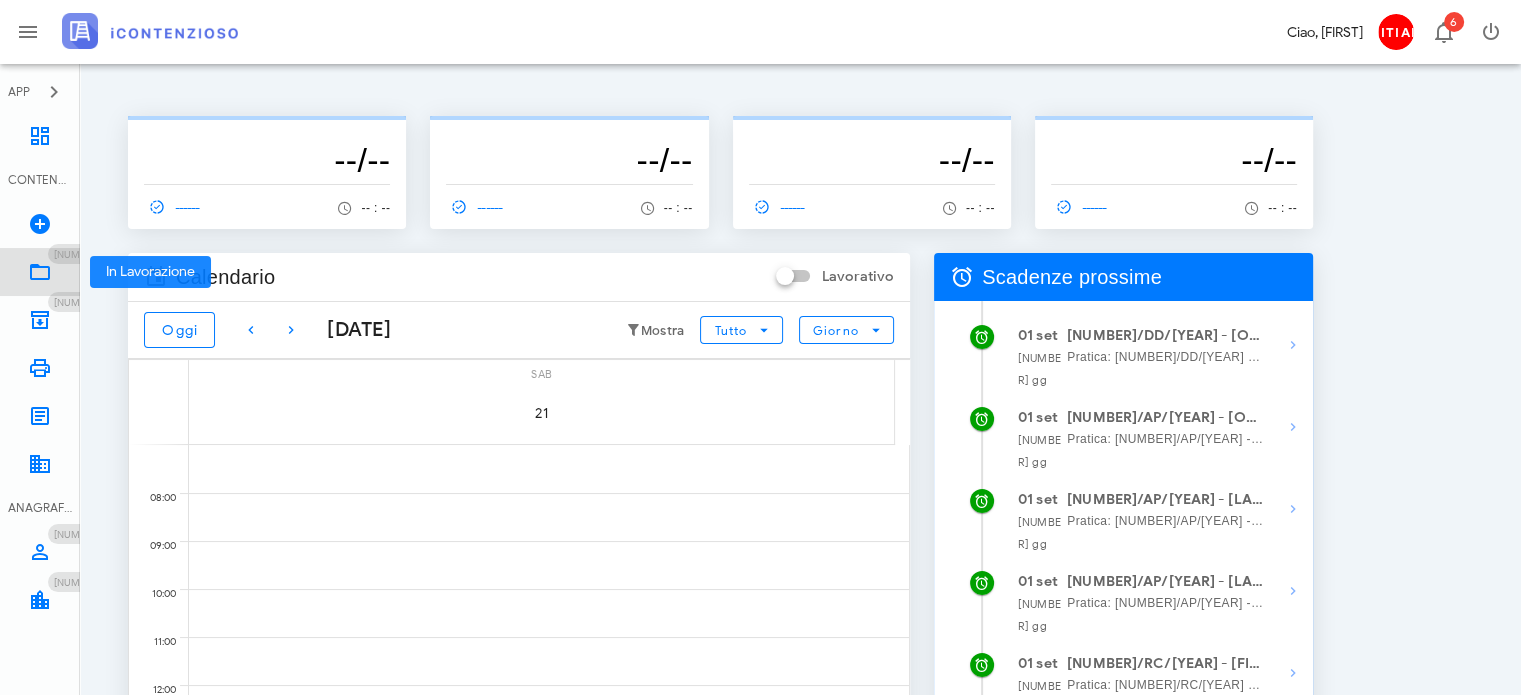 click at bounding box center [40, 272] 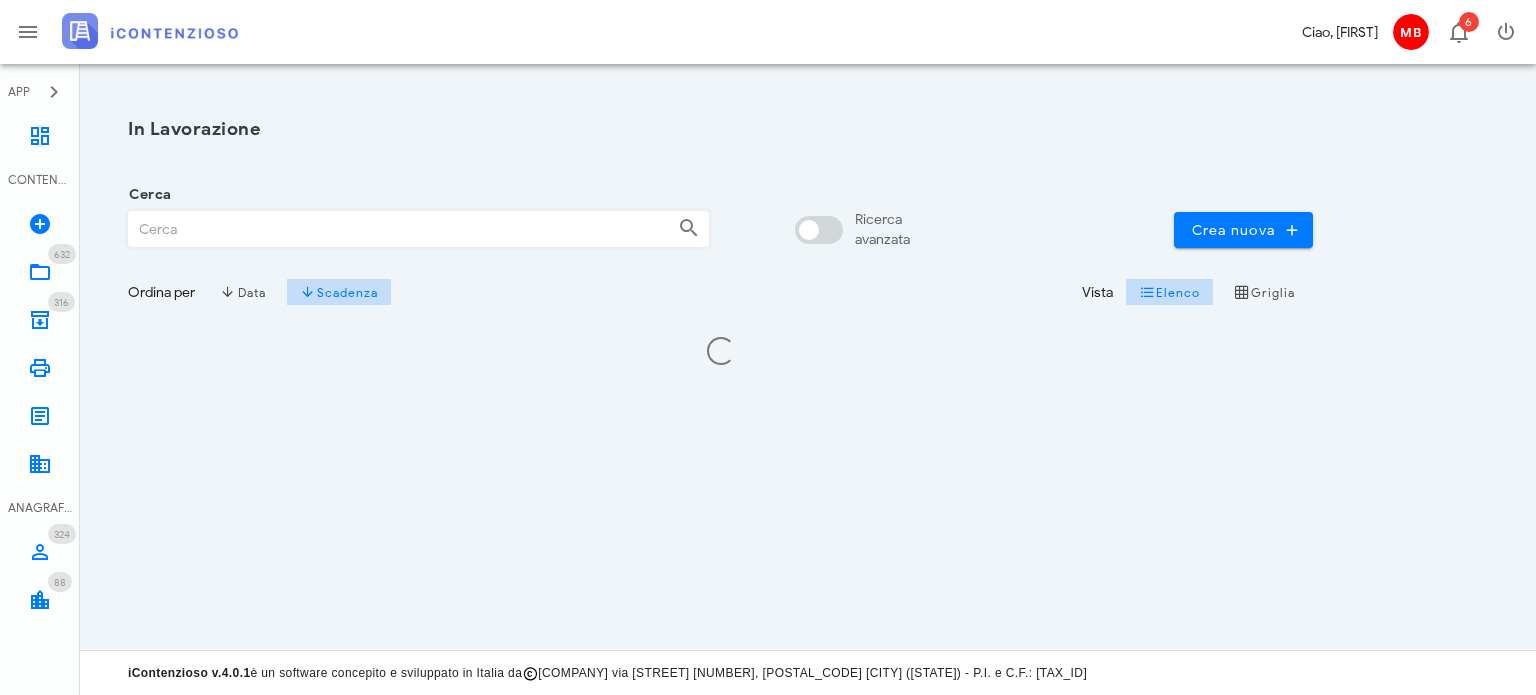 scroll, scrollTop: 0, scrollLeft: 0, axis: both 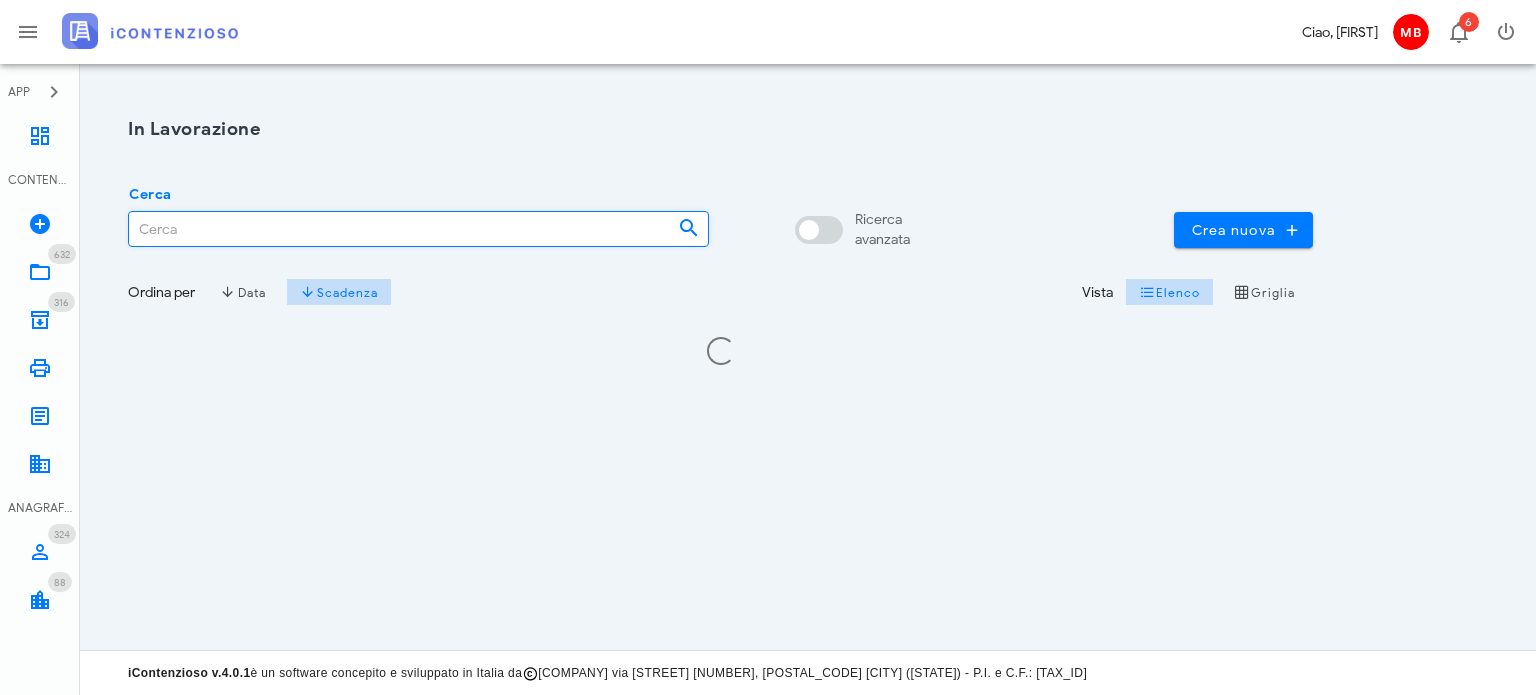 click on "Cerca" at bounding box center [395, 229] 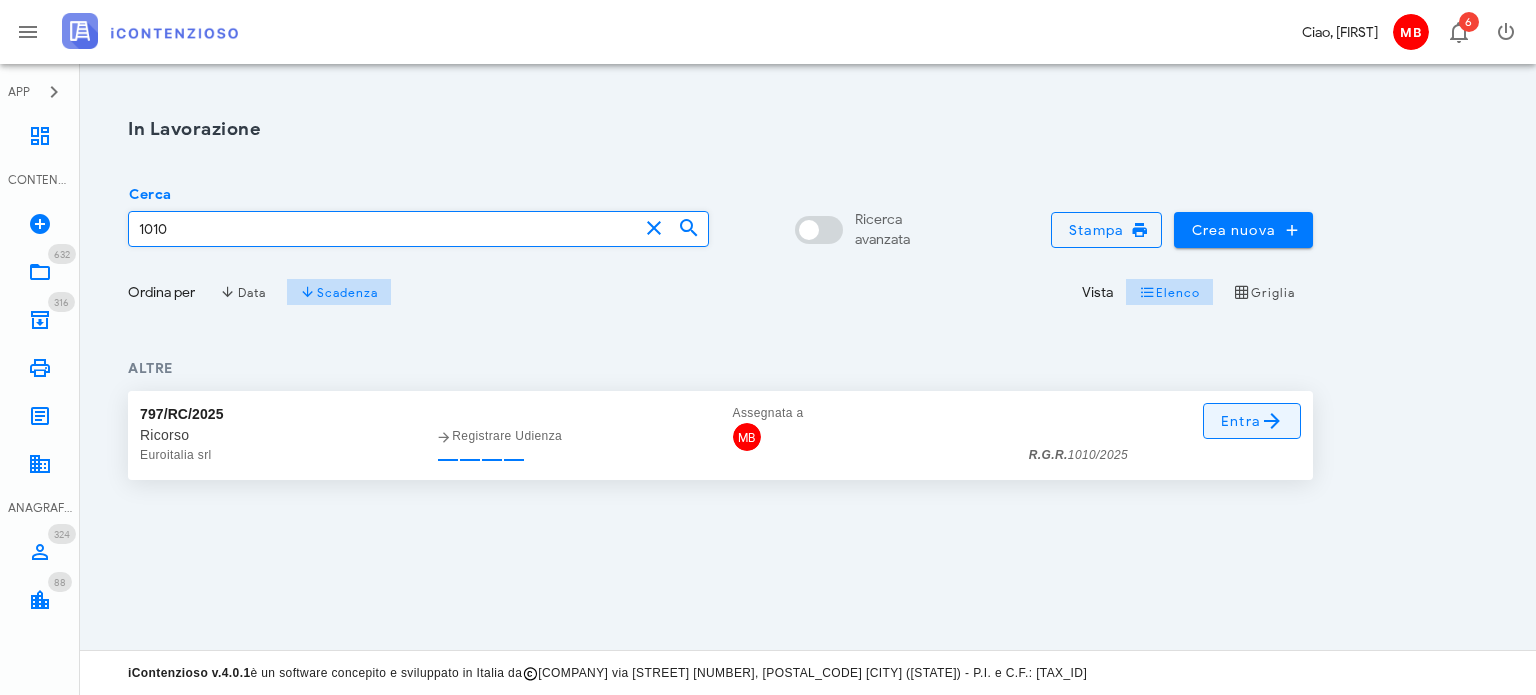 type on "1010" 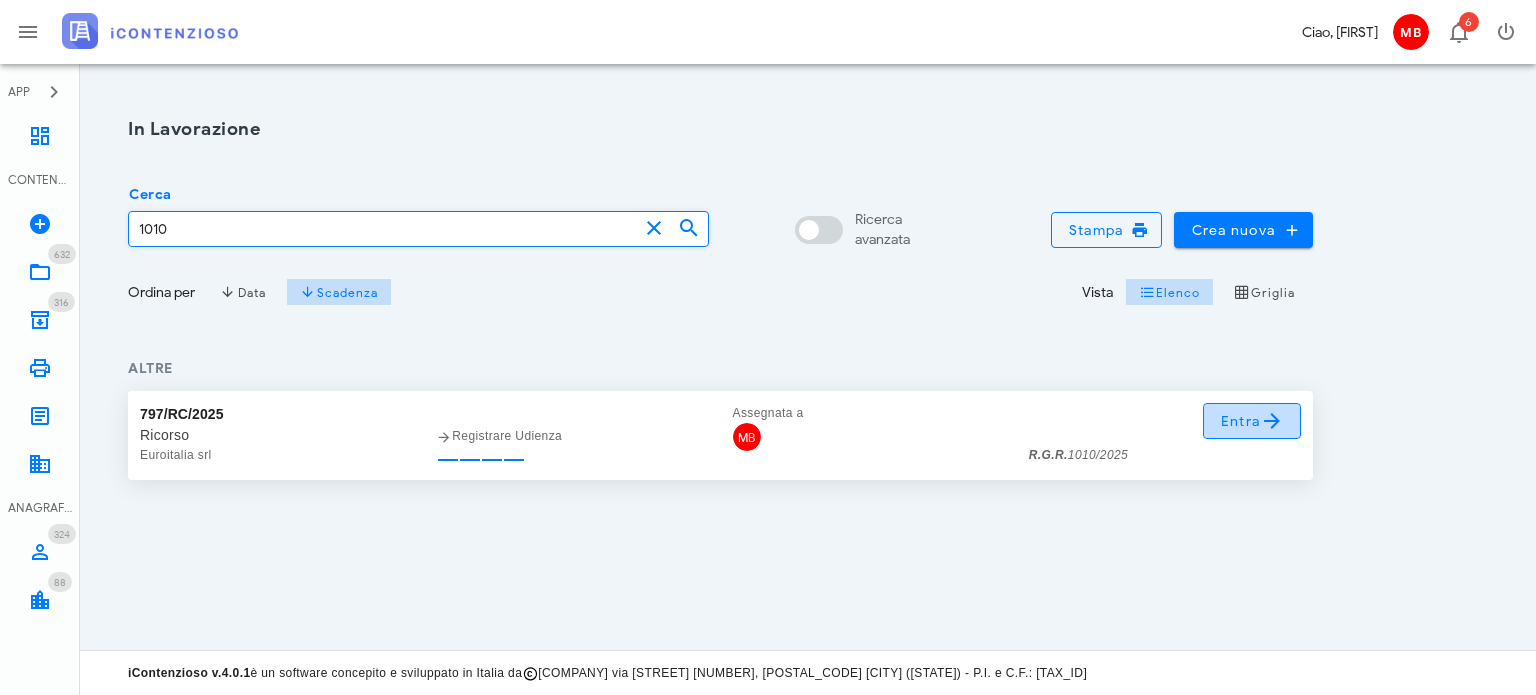 click at bounding box center [1272, 421] 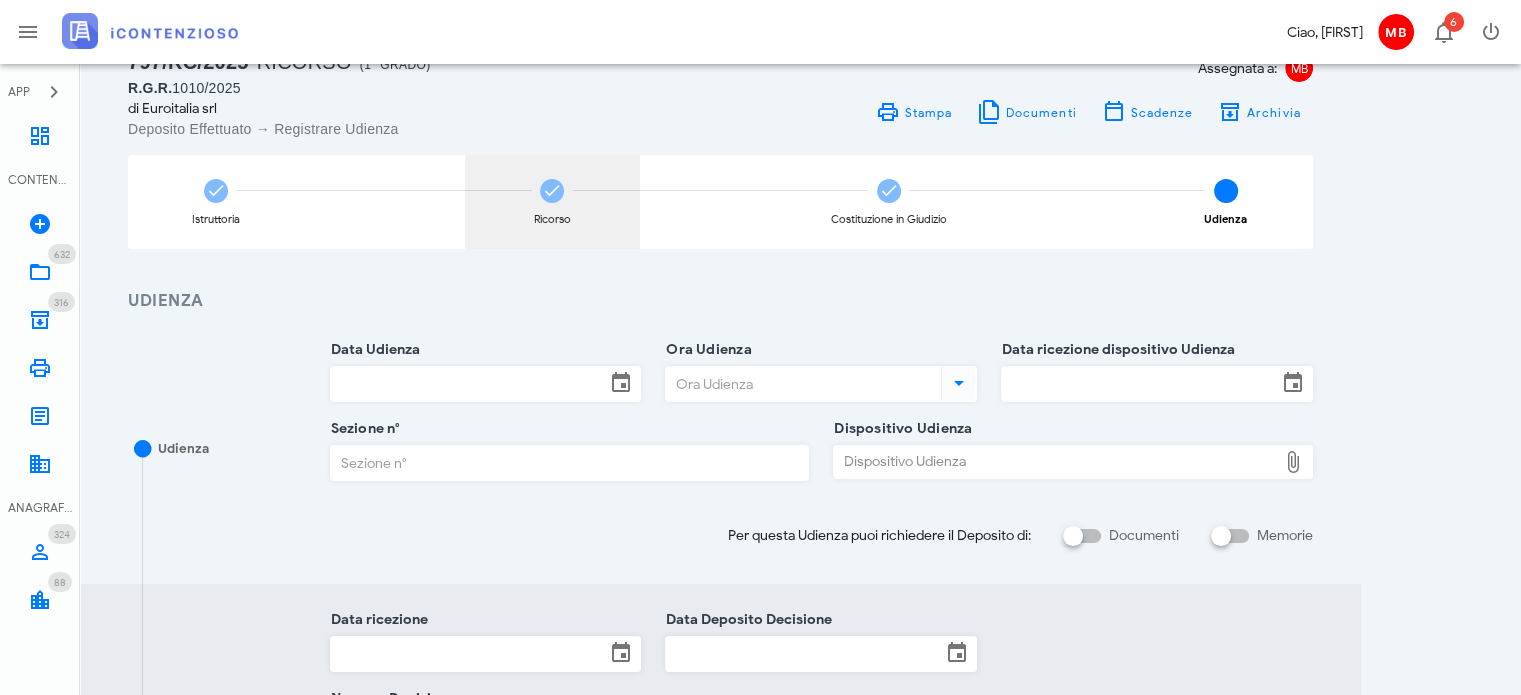scroll, scrollTop: 100, scrollLeft: 0, axis: vertical 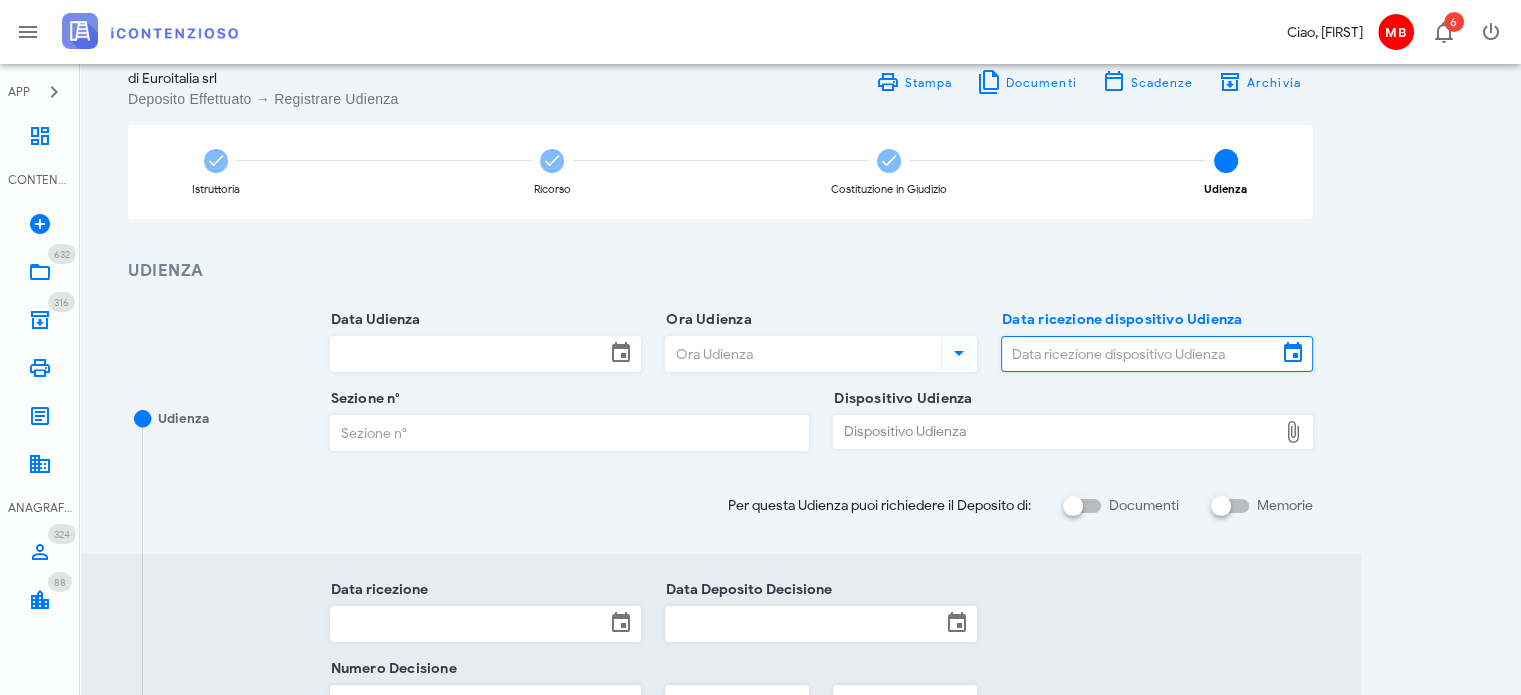 click on "Data ricezione dispositivo Udienza" at bounding box center (1139, 354) 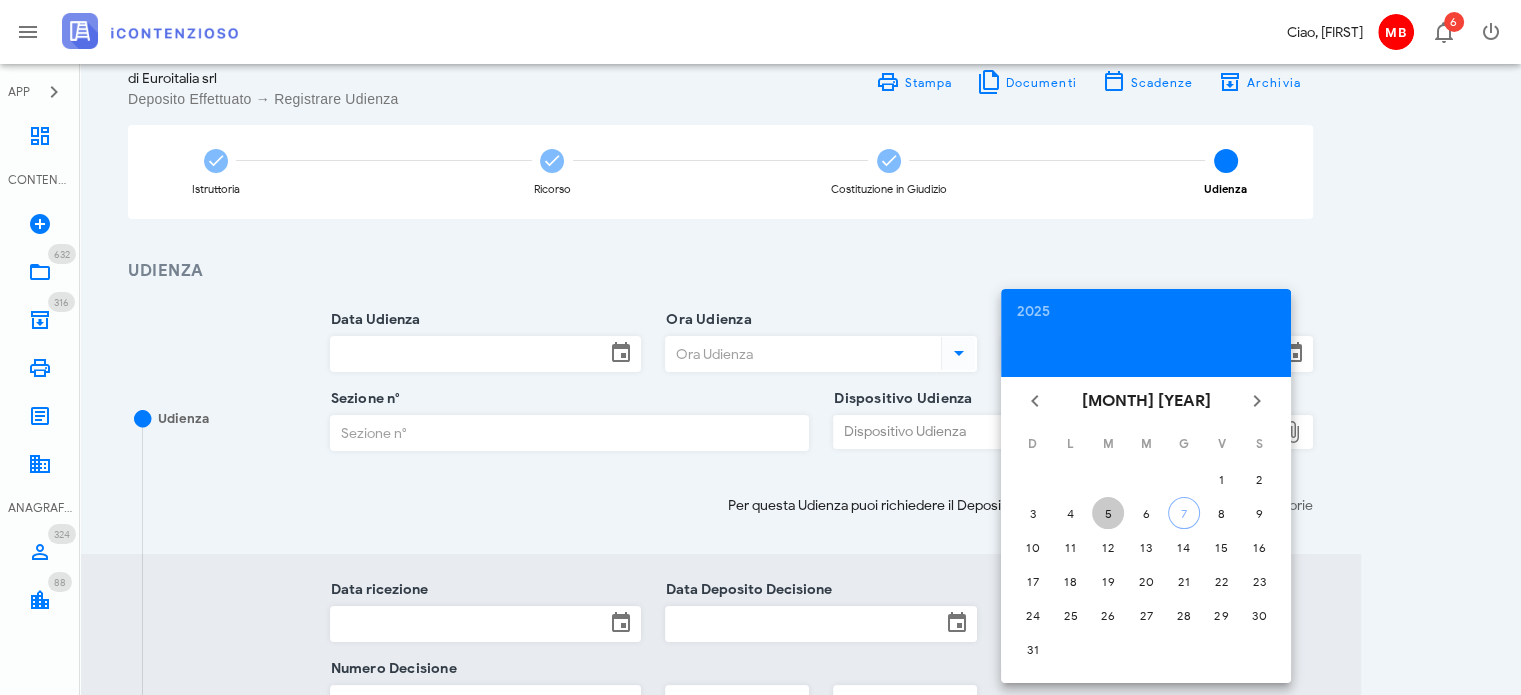 click on "5" at bounding box center [1108, 513] 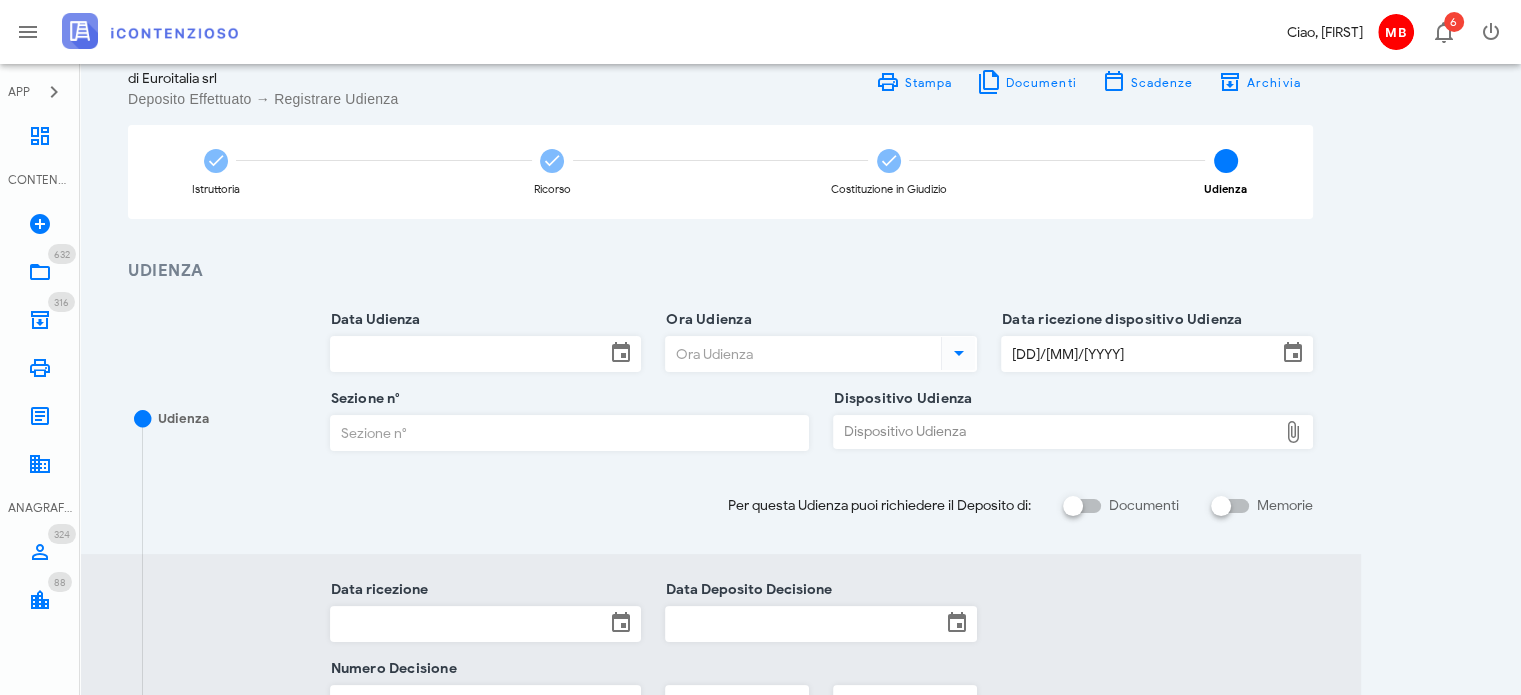 click on "Dispositivo Udienza" at bounding box center [1055, 432] 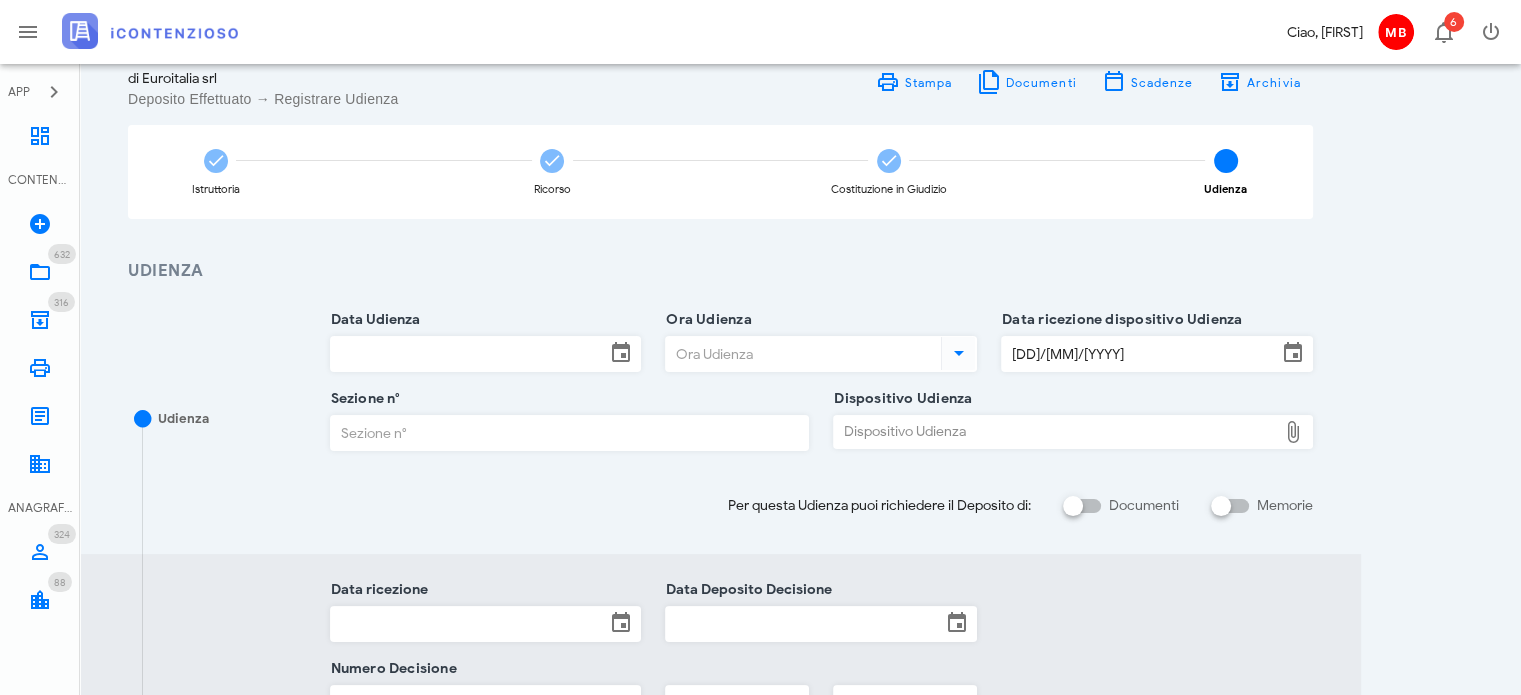 type on "C:\fakepath\AvvTratt___1010_2025.pdf" 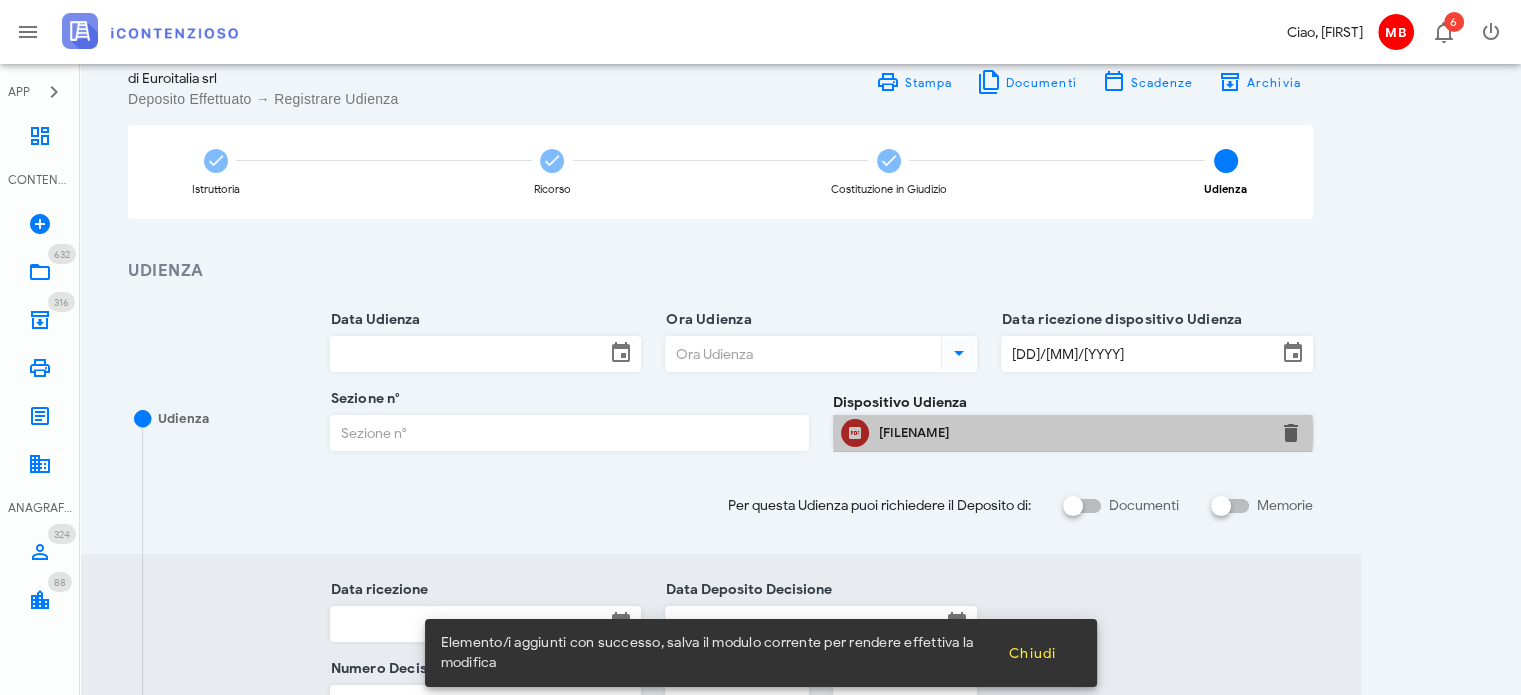 click on "AvvTratt-1010-2025.pdf" at bounding box center [1073, 433] 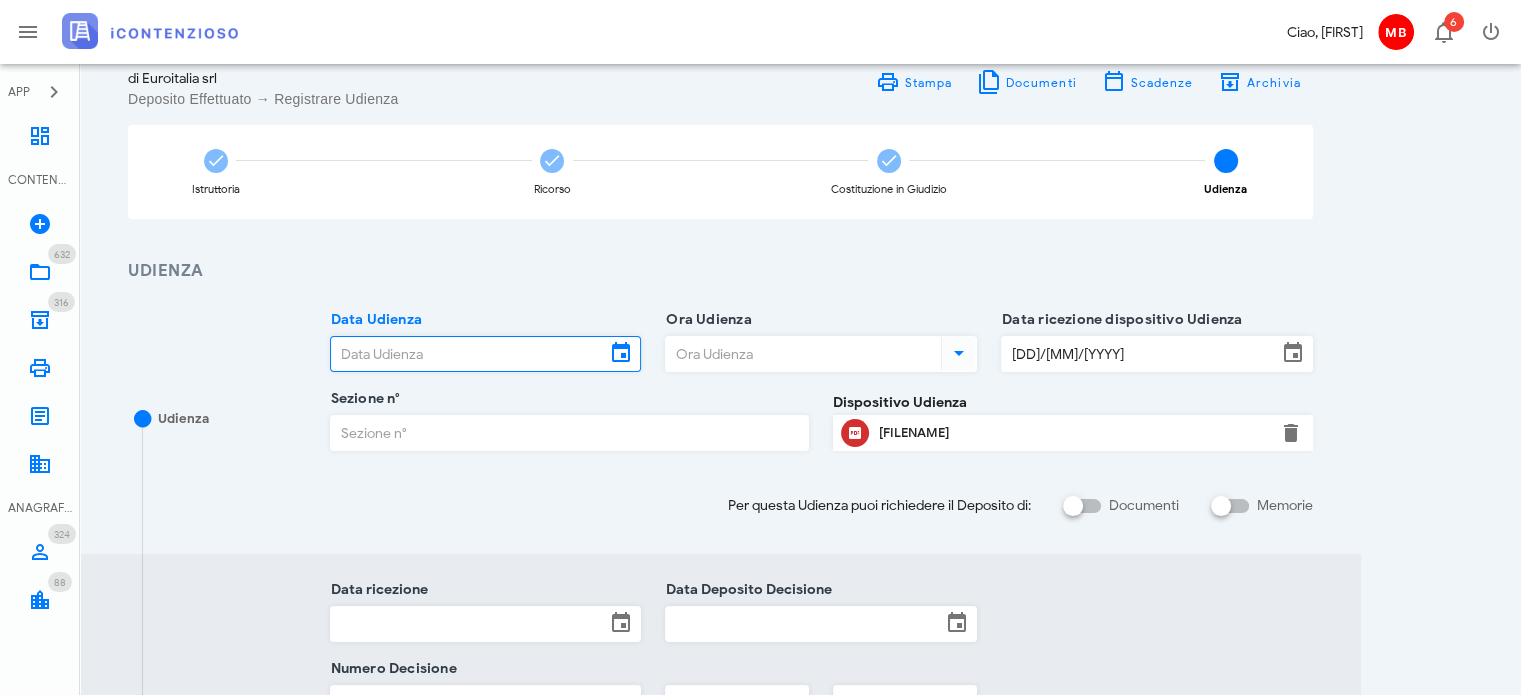 click on "Data Udienza" at bounding box center [468, 354] 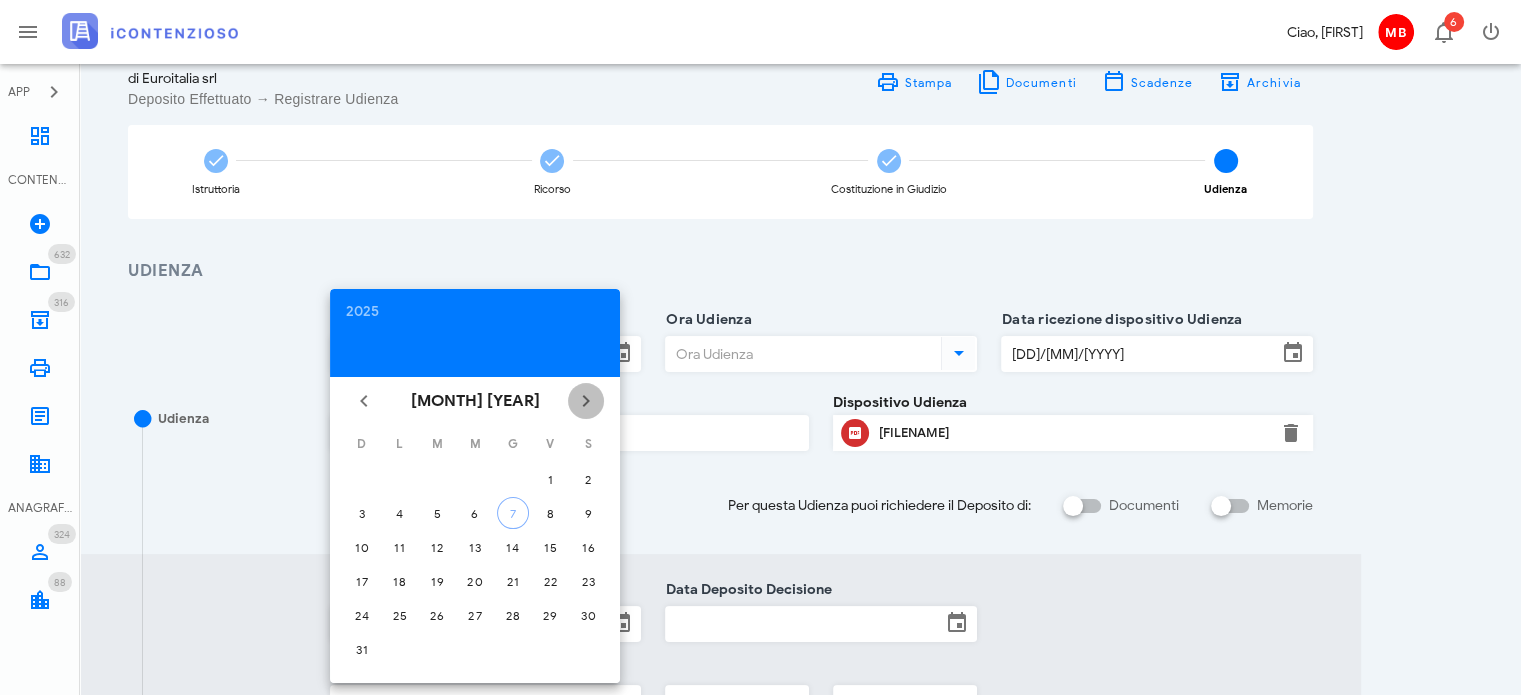 click at bounding box center [586, 401] 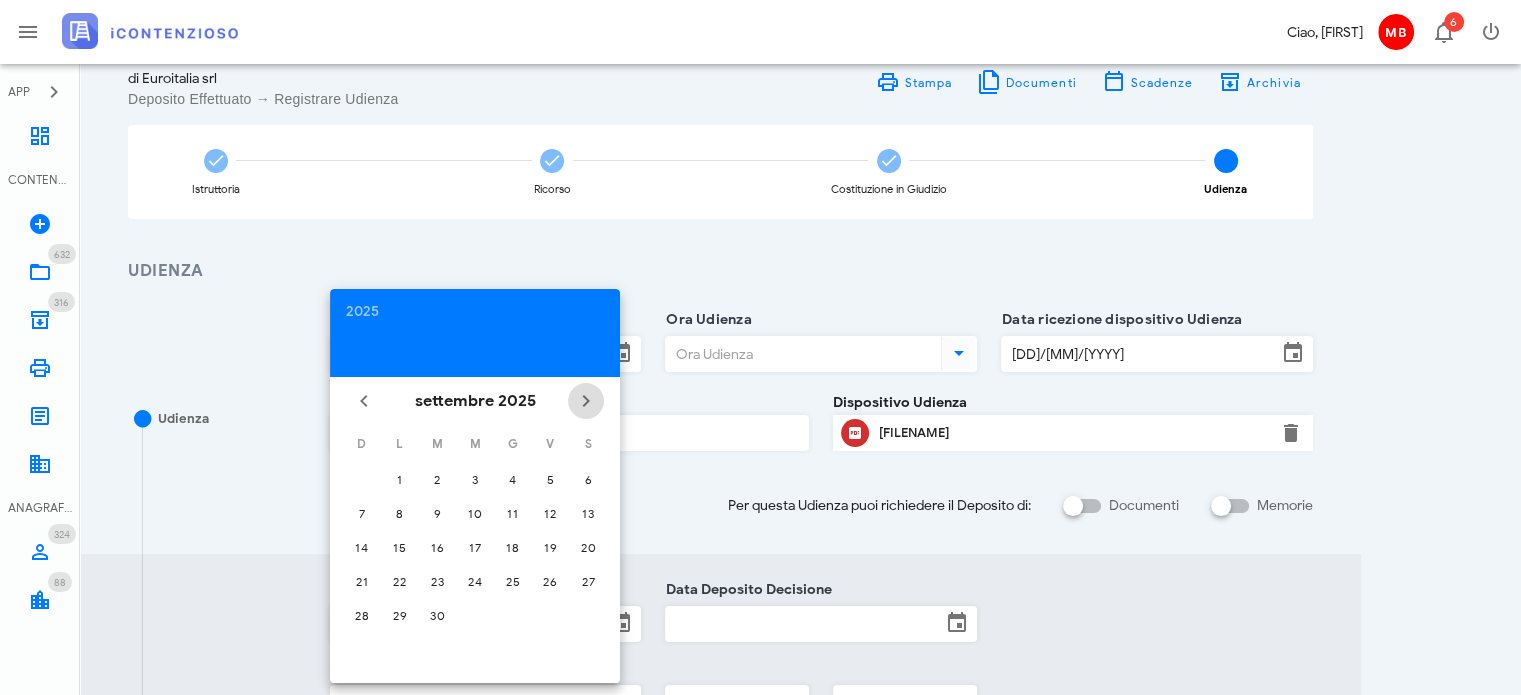 click at bounding box center (586, 401) 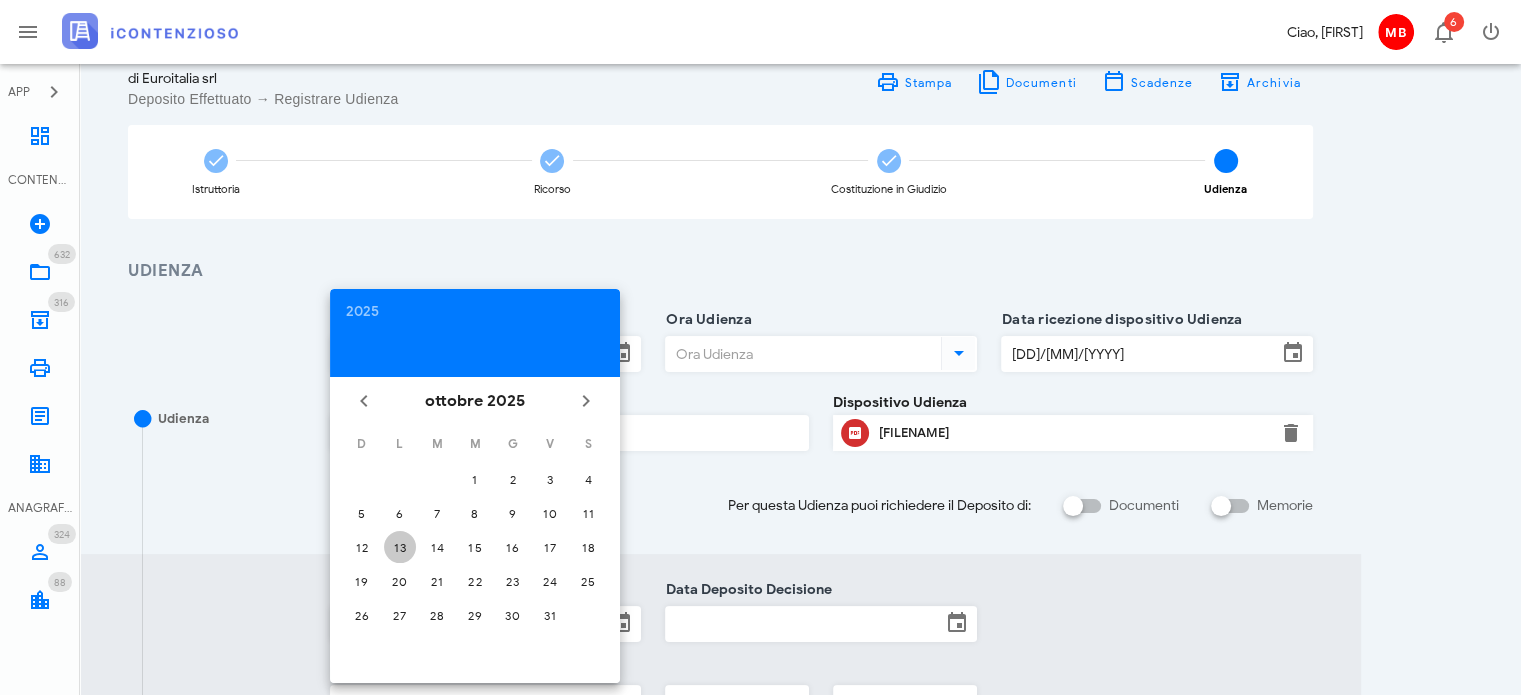 click on "13" at bounding box center [400, 547] 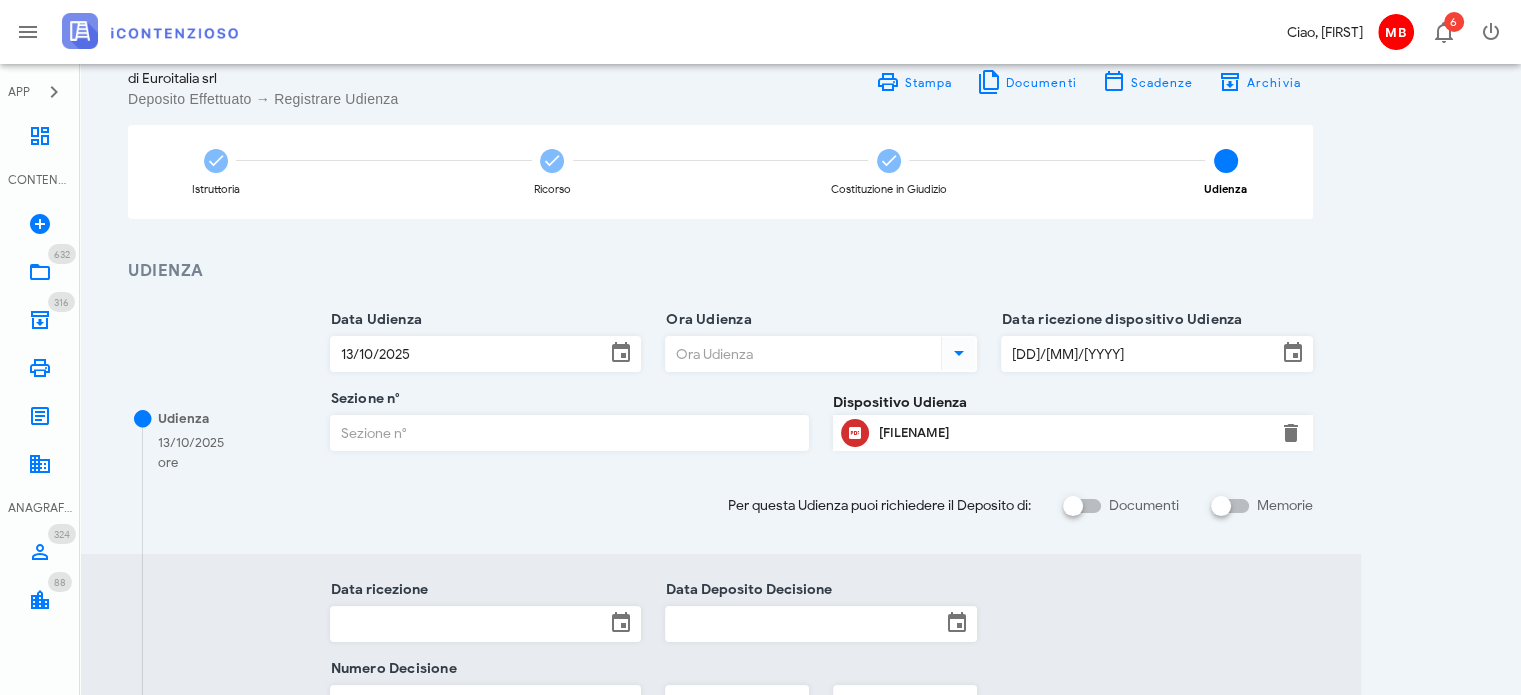 click on "Ora Udienza" at bounding box center (801, 354) 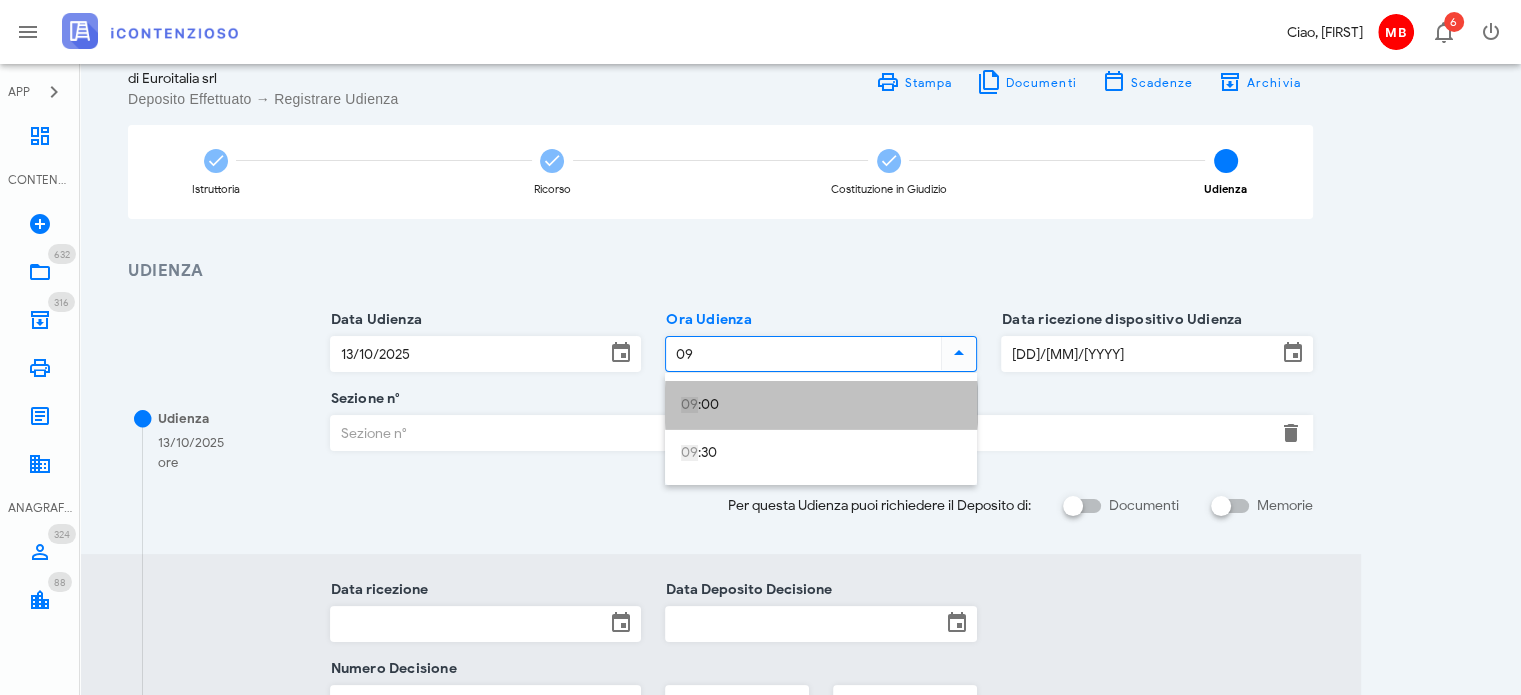 click on "09 :00" at bounding box center [821, 405] 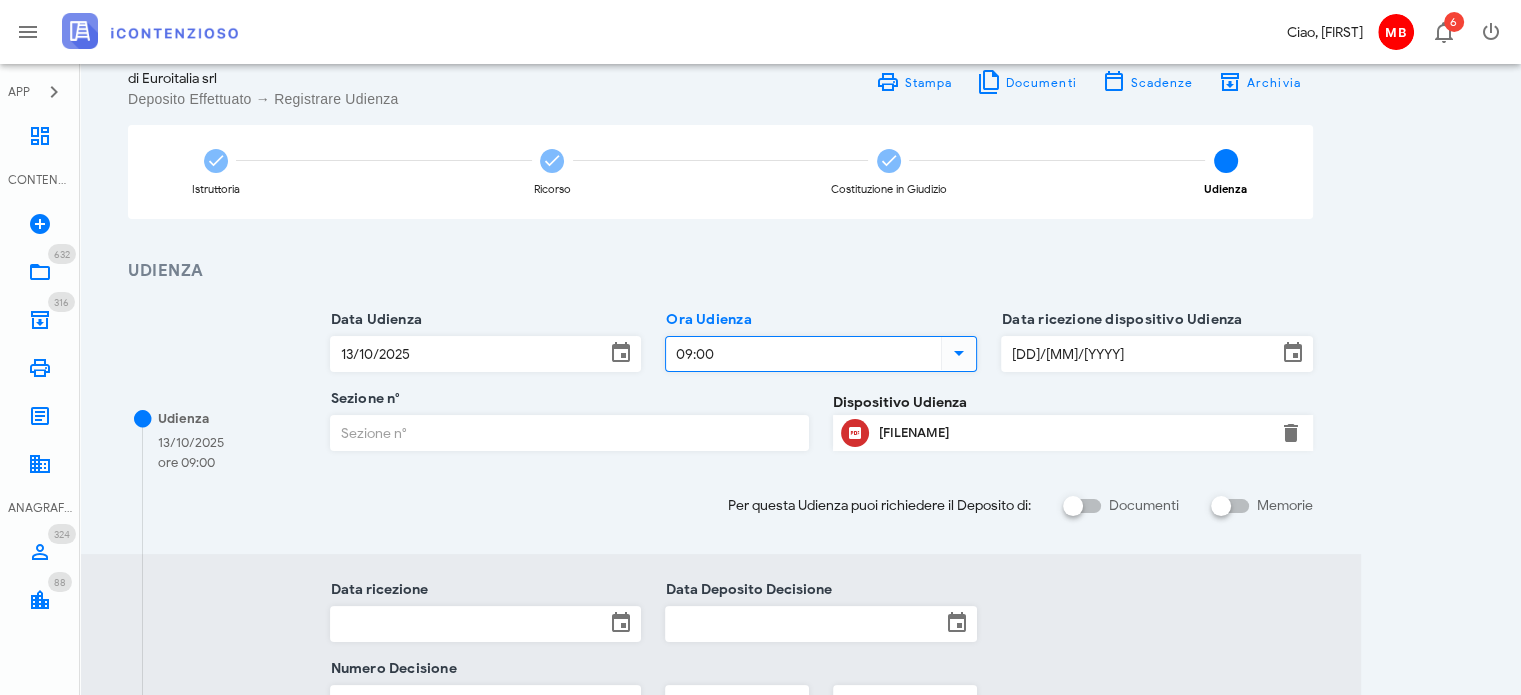 type on "09:00" 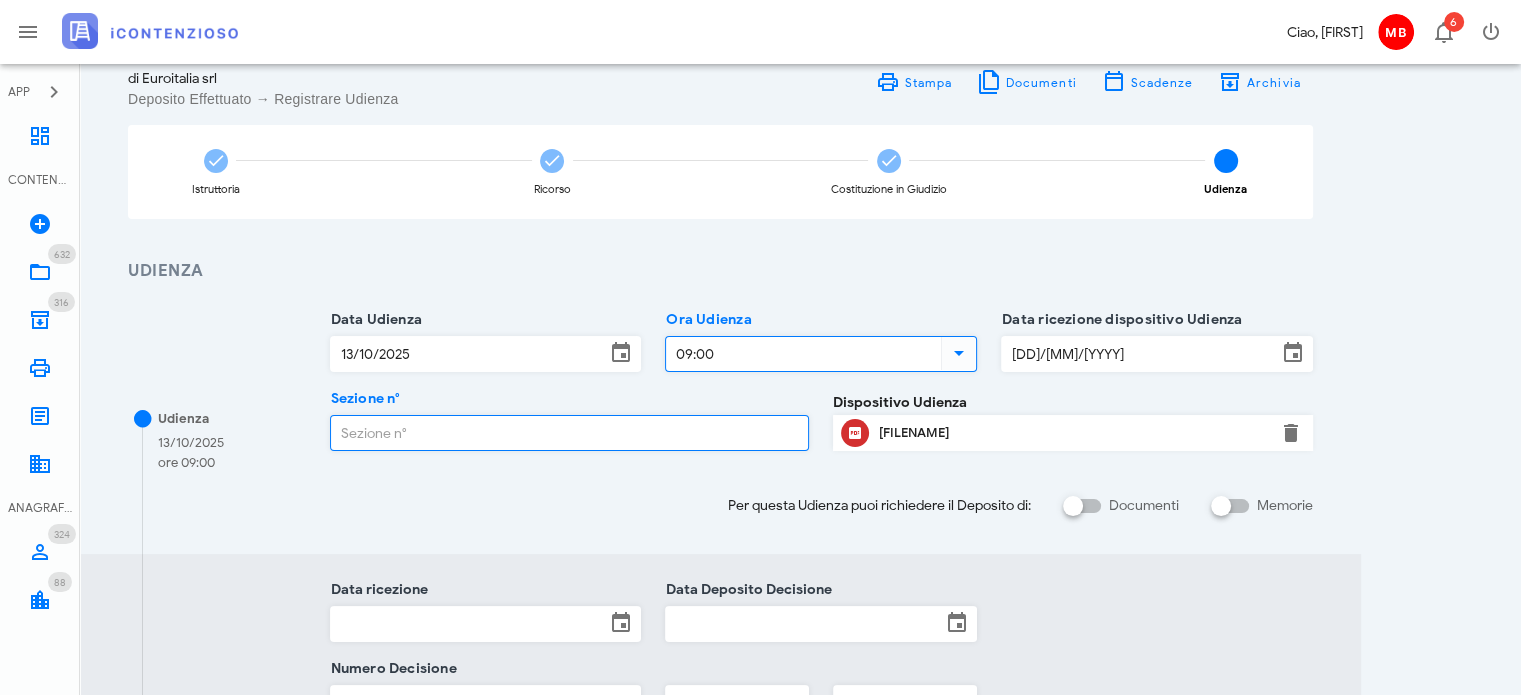 click on "Sezione n°" at bounding box center [570, 433] 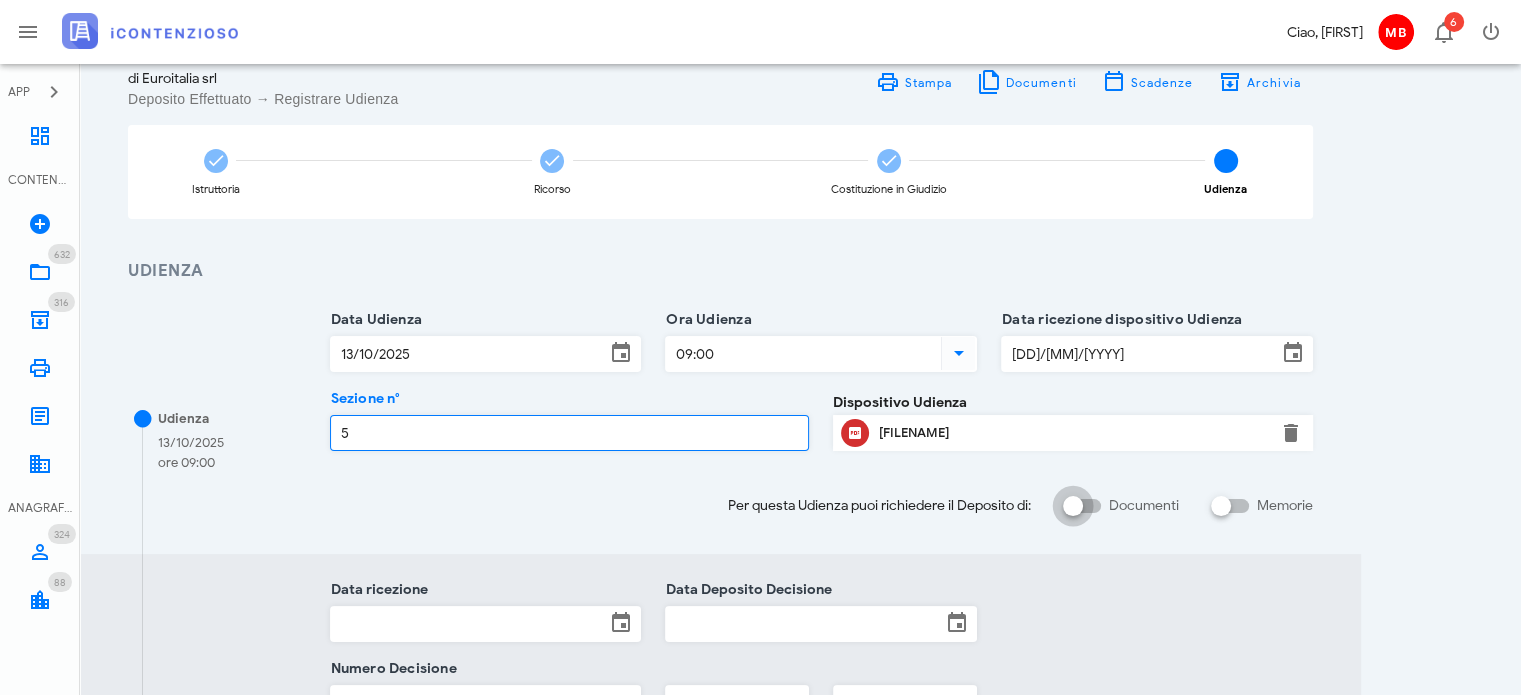 type on "5" 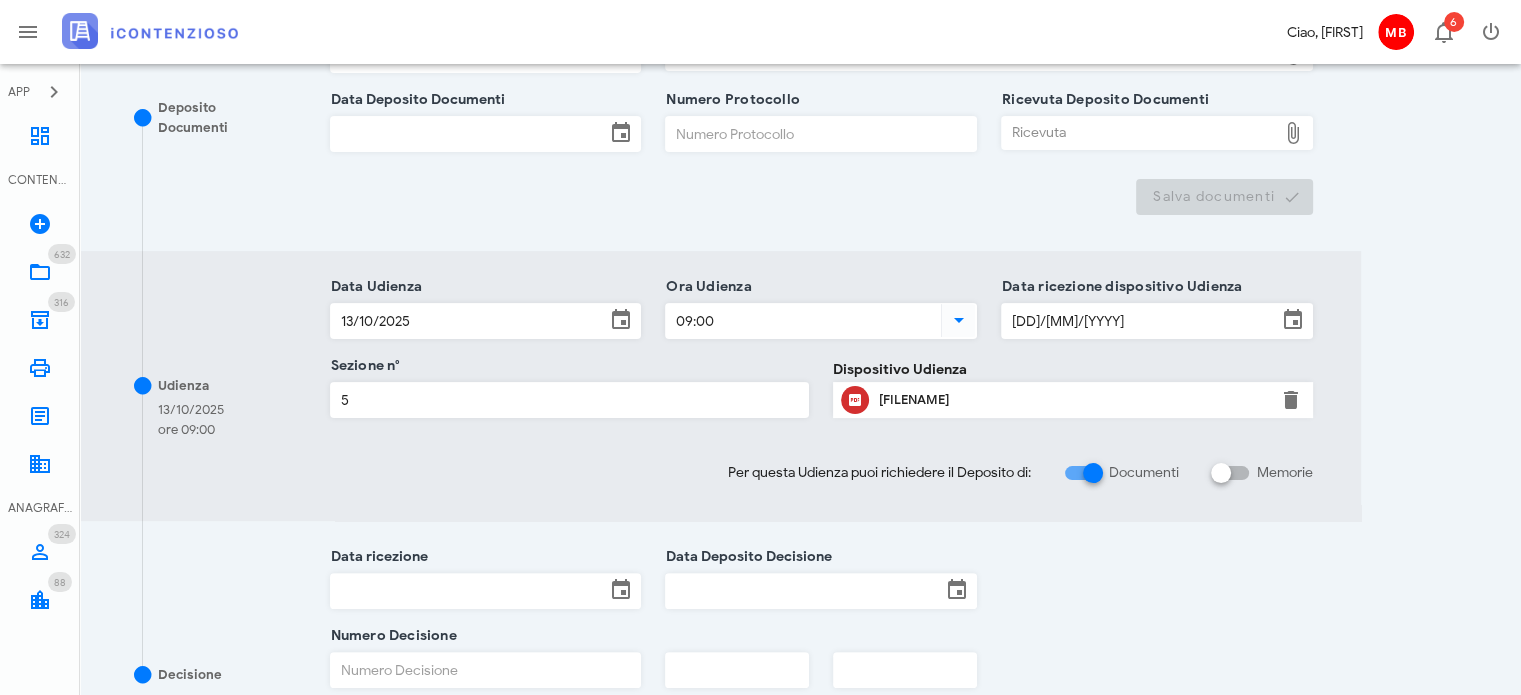 scroll, scrollTop: 400, scrollLeft: 0, axis: vertical 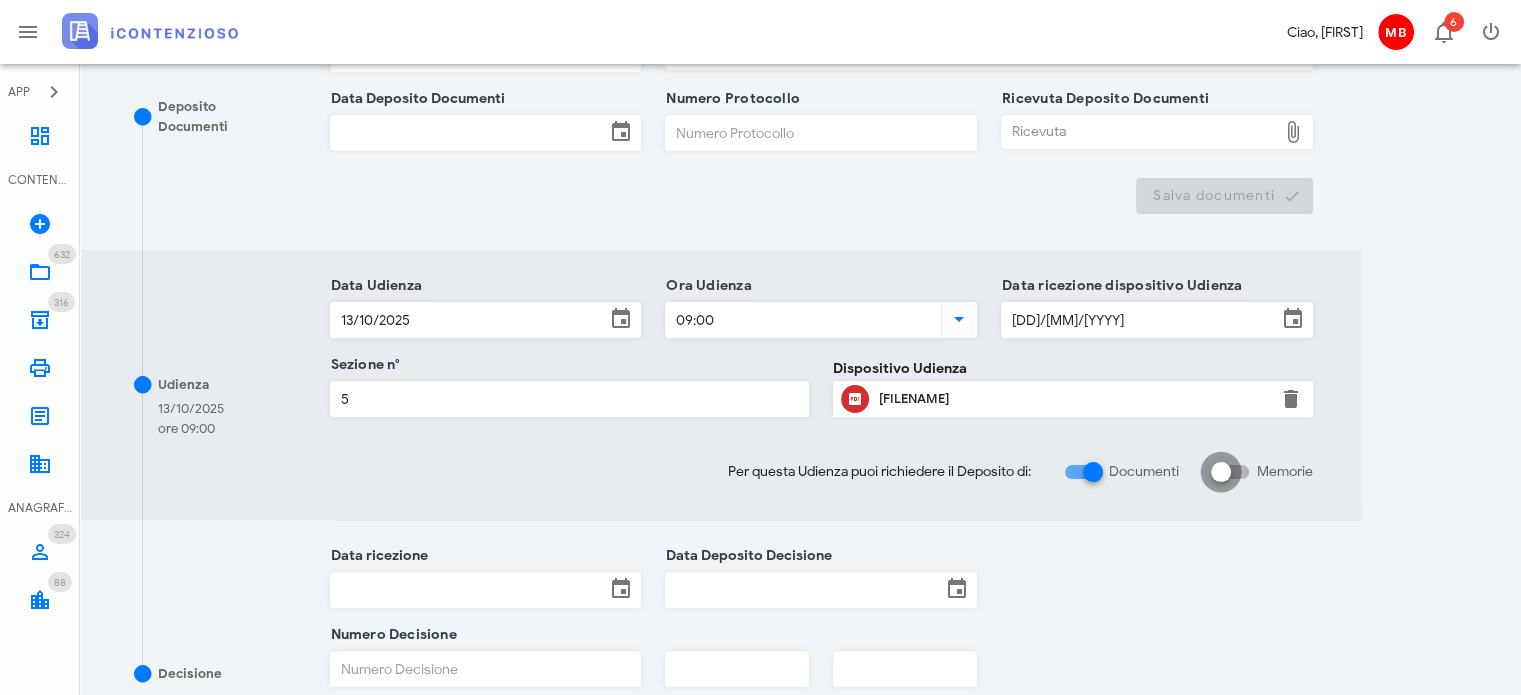 click at bounding box center (1221, 472) 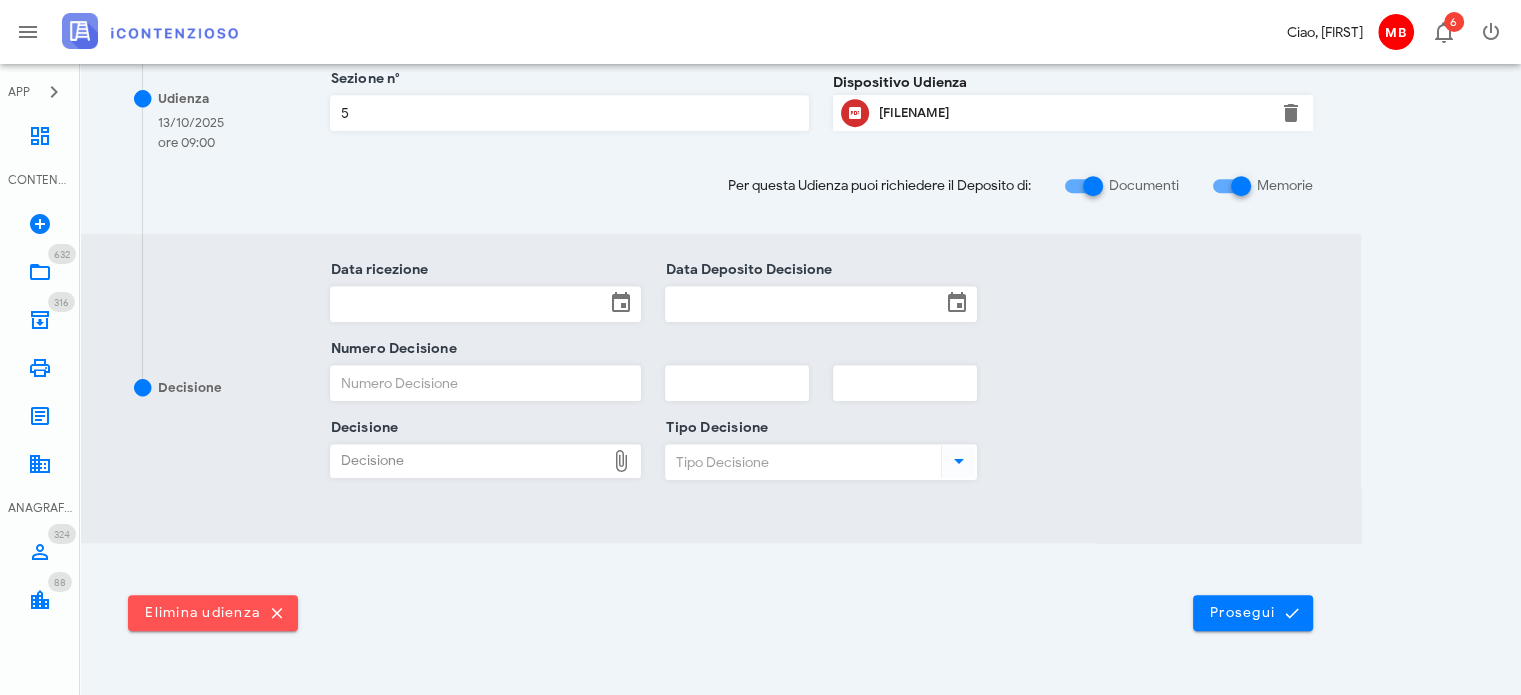 scroll, scrollTop: 1000, scrollLeft: 0, axis: vertical 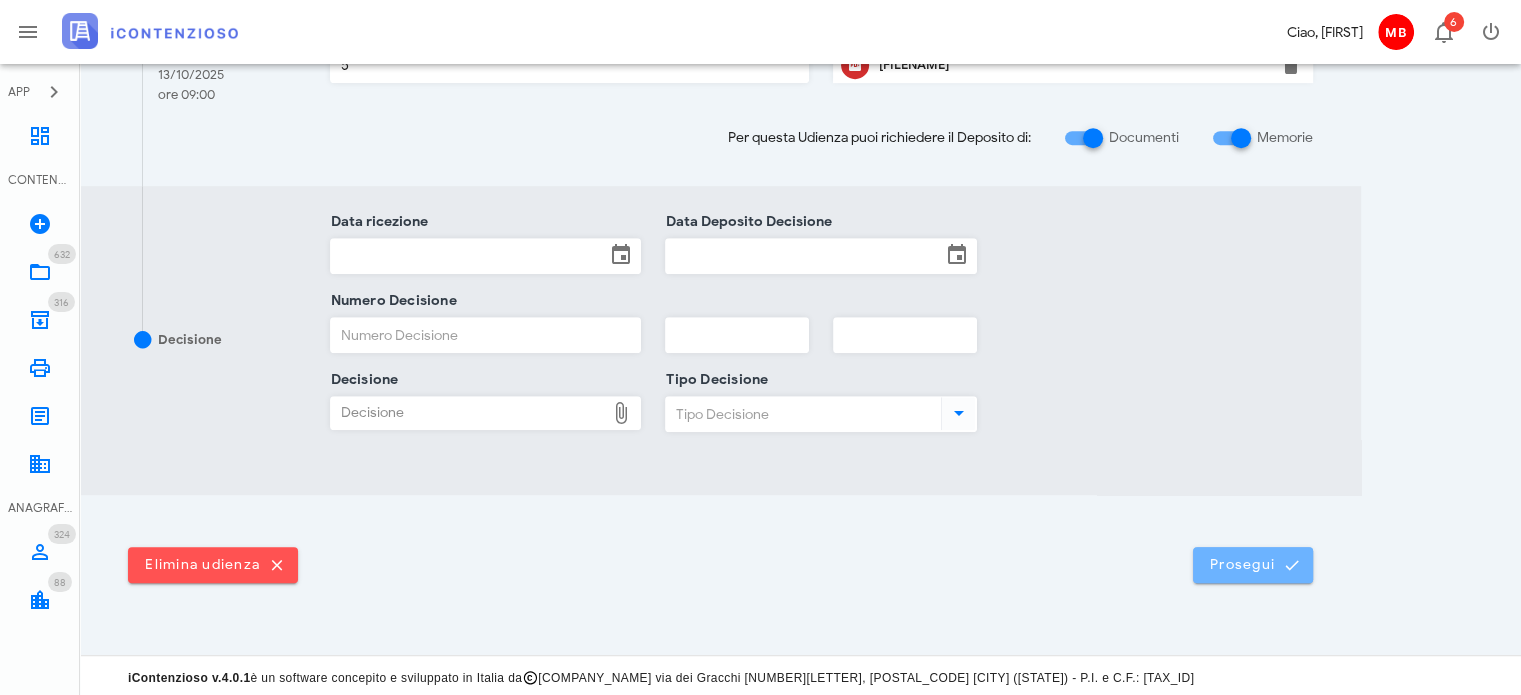 click on "Prosegui" at bounding box center (1253, 565) 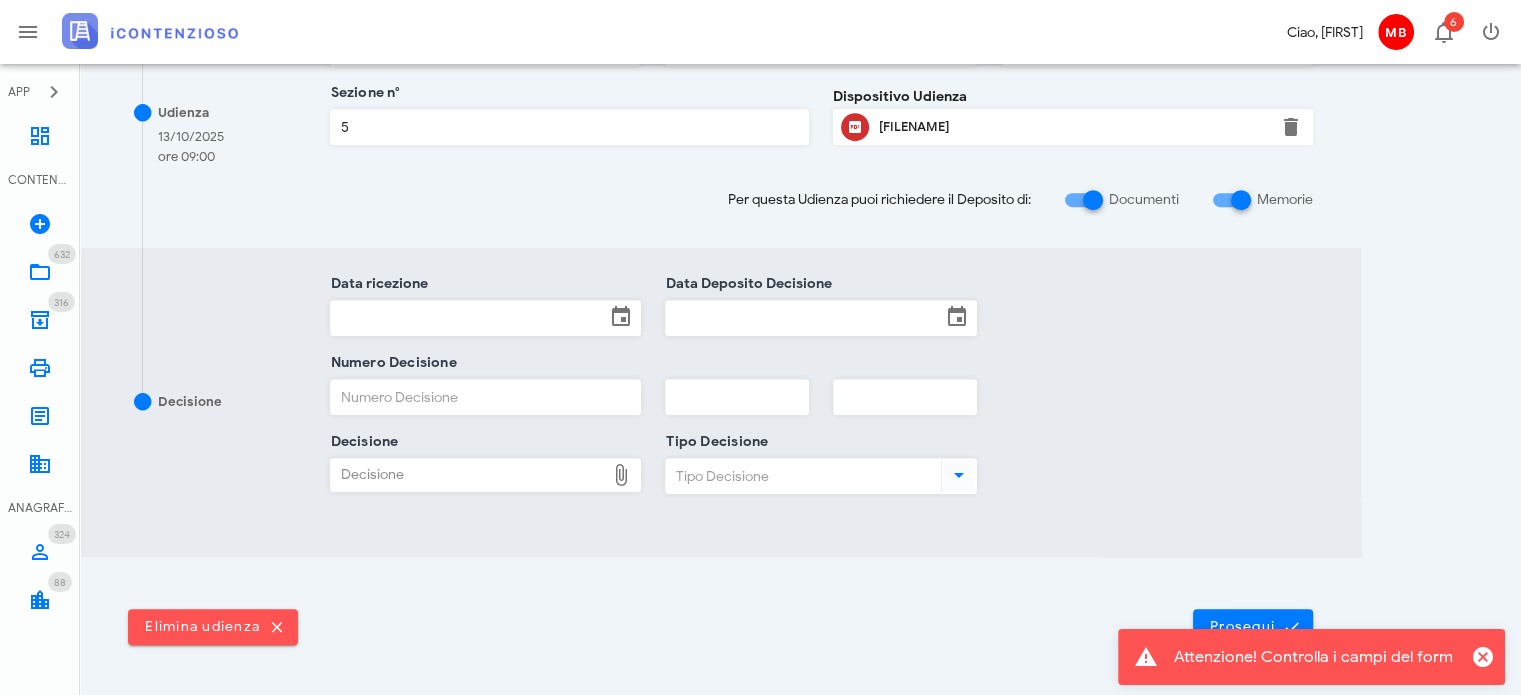scroll, scrollTop: 1000, scrollLeft: 0, axis: vertical 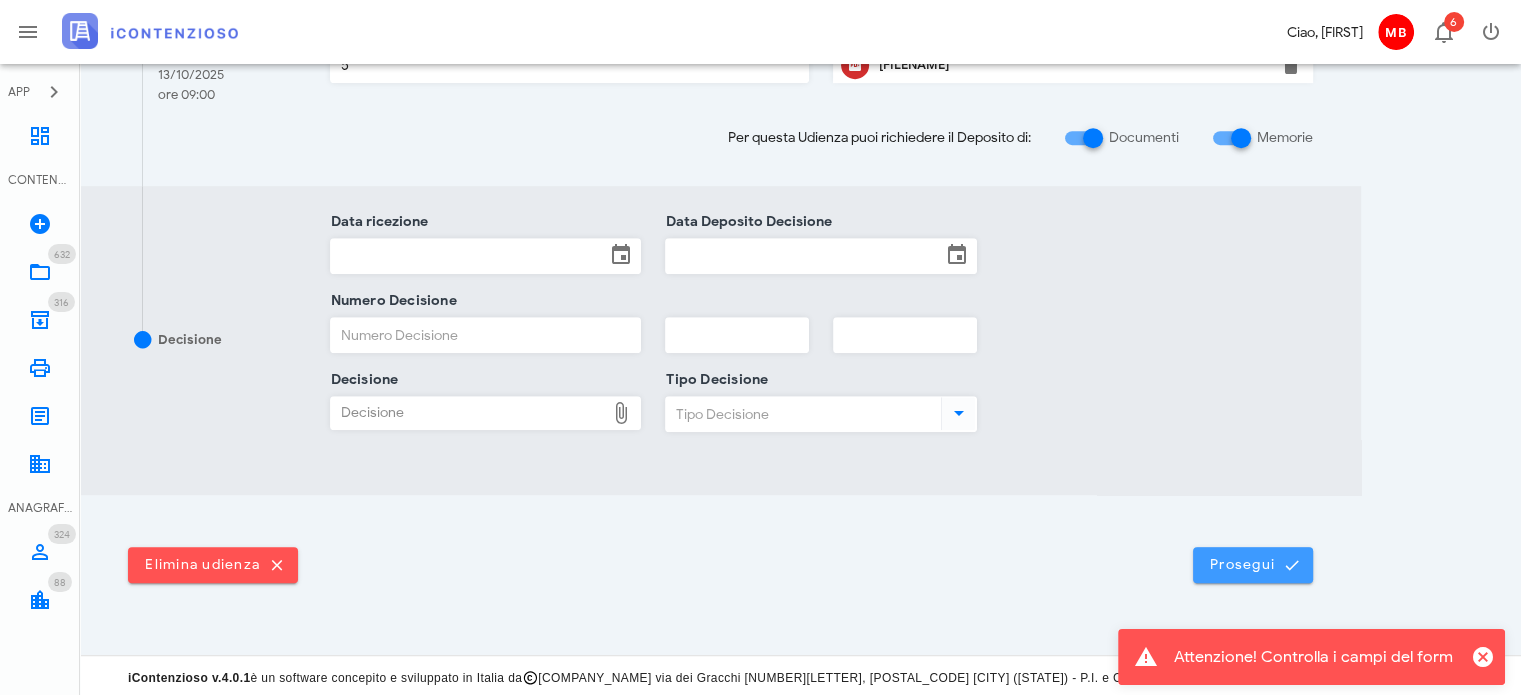 click on "Prosegui" at bounding box center (1253, 565) 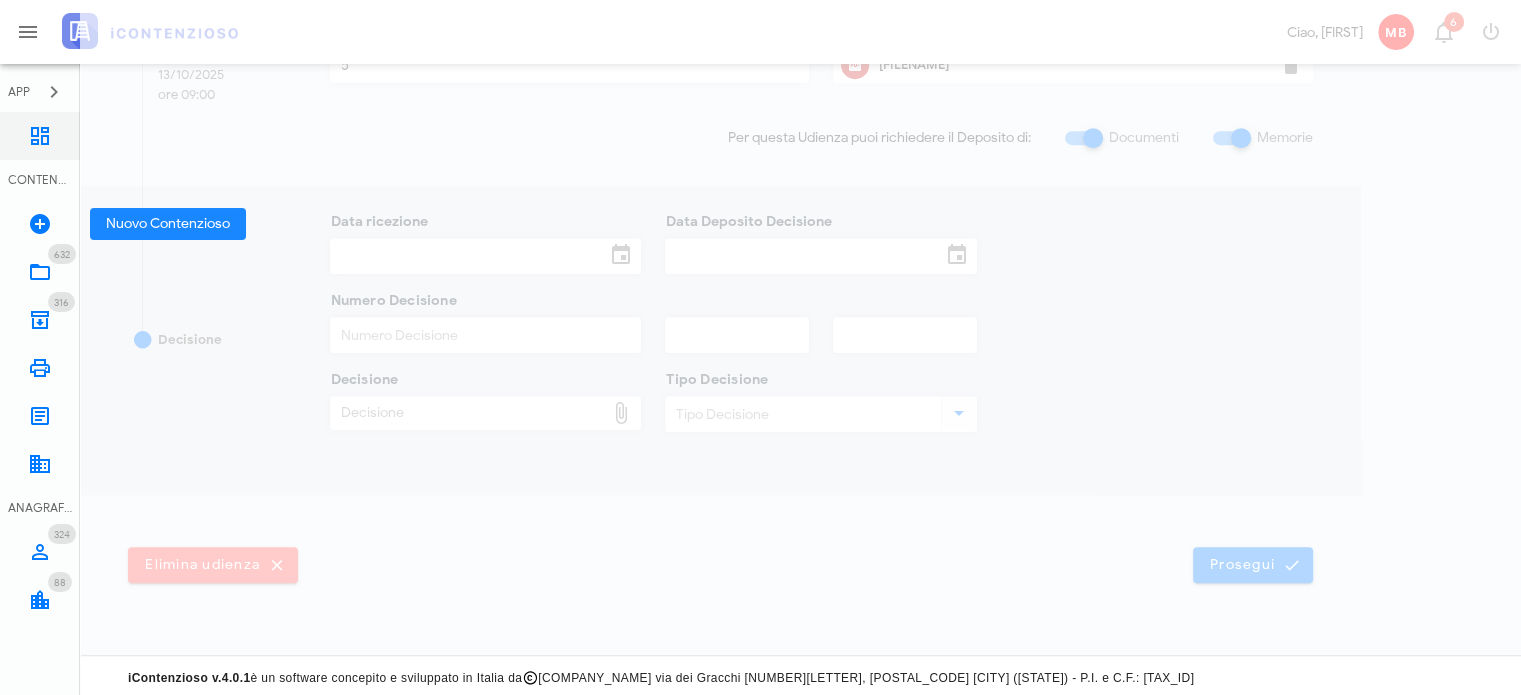 scroll, scrollTop: 0, scrollLeft: 0, axis: both 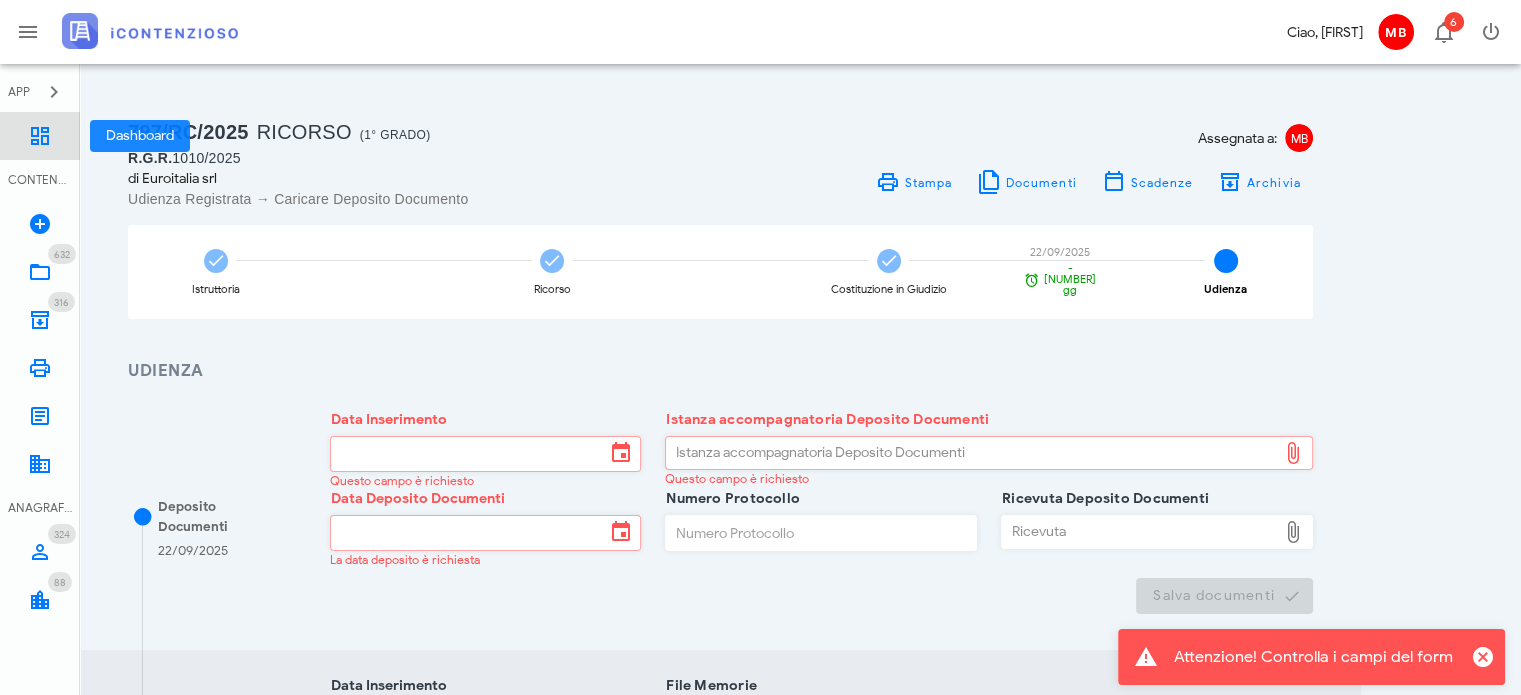 click at bounding box center [40, 136] 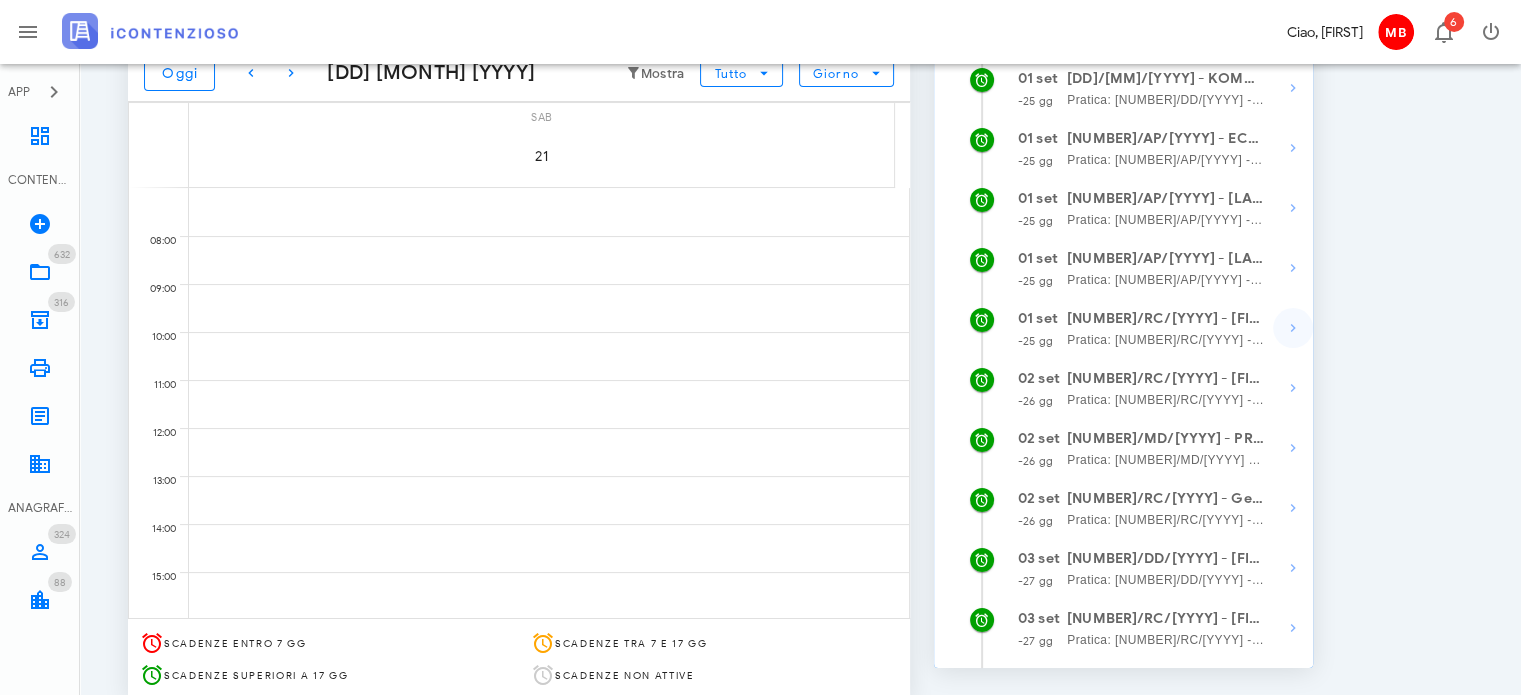 scroll, scrollTop: 300, scrollLeft: 0, axis: vertical 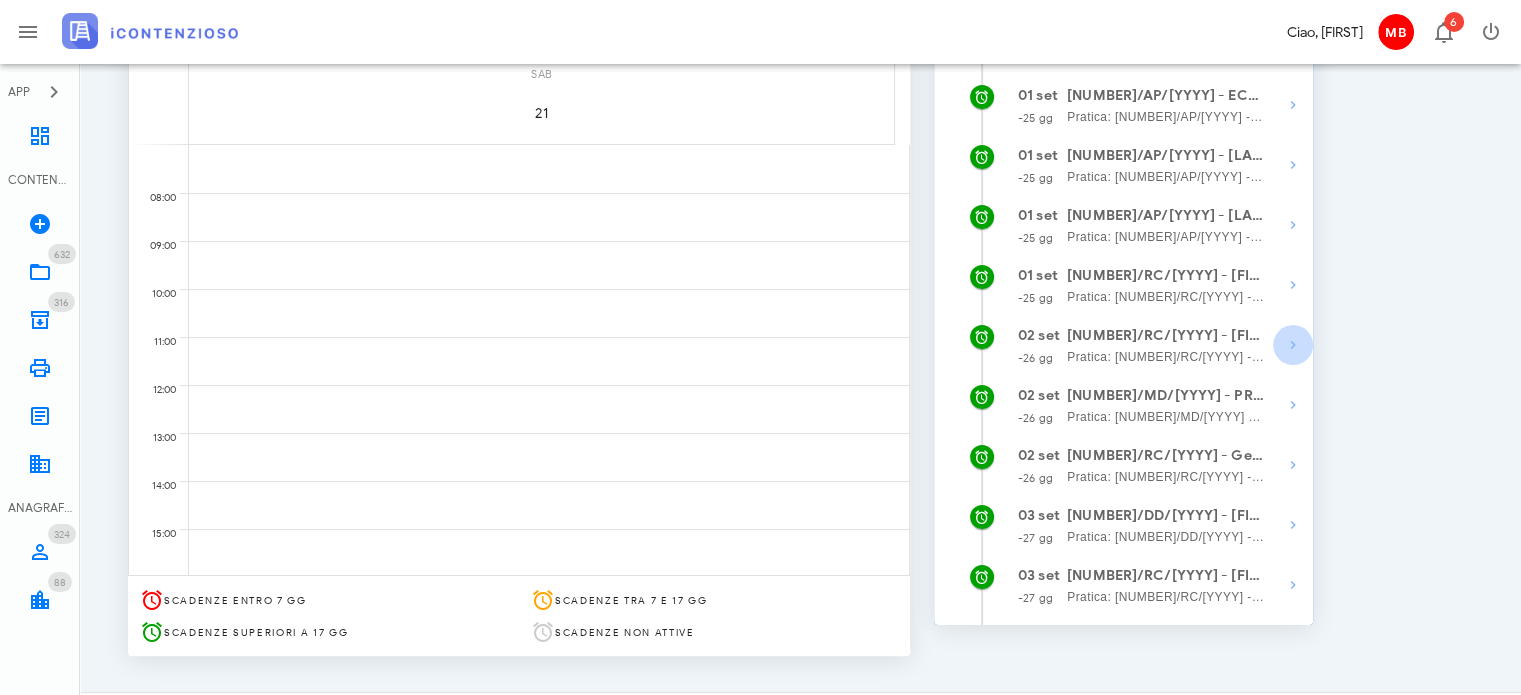 click at bounding box center (1293, 345) 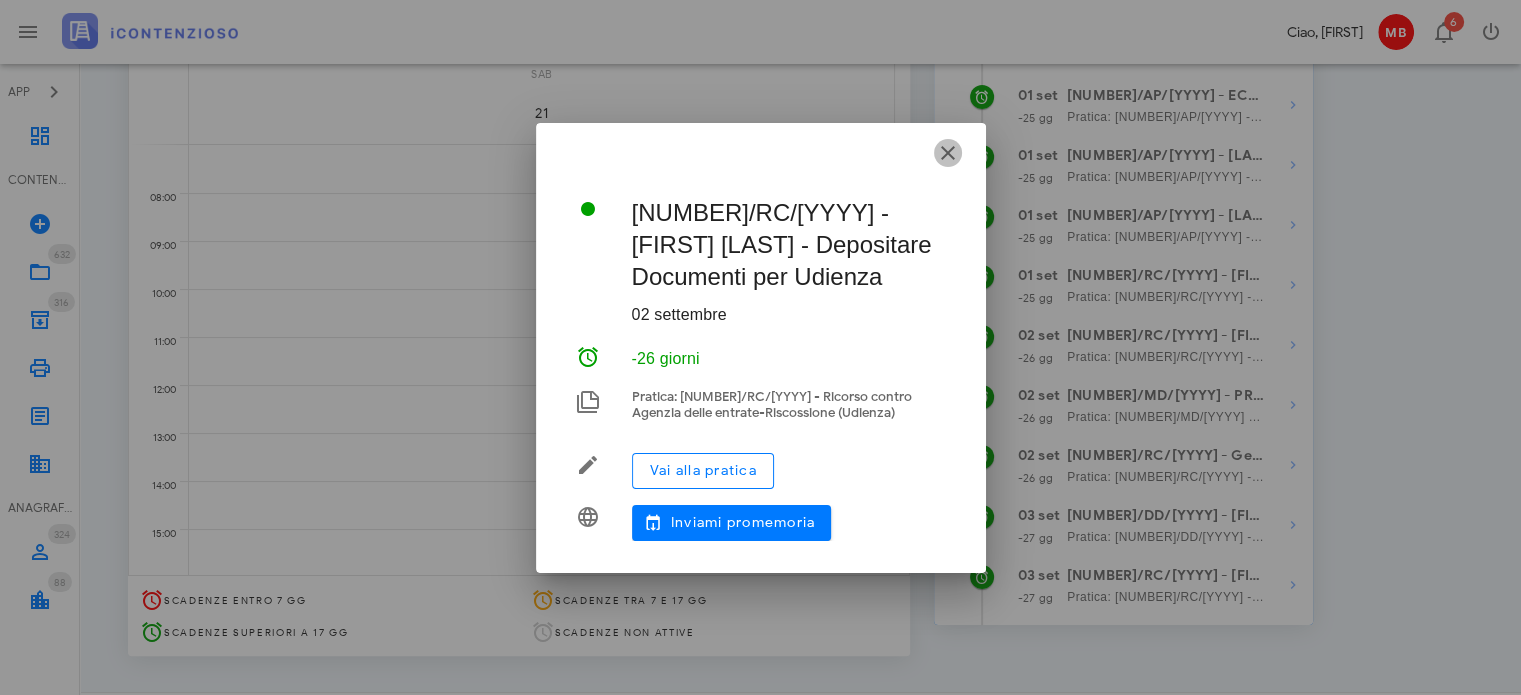 click at bounding box center (948, 153) 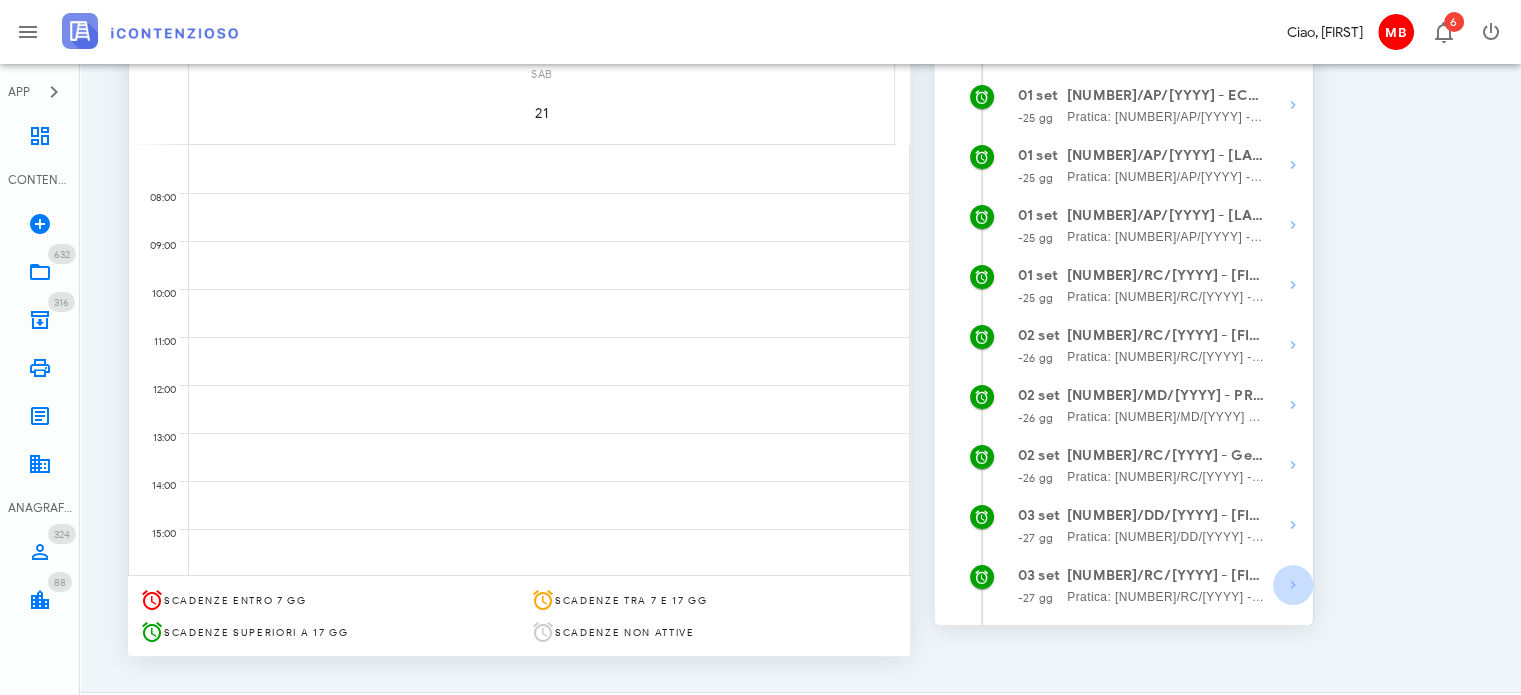 click at bounding box center [1293, 585] 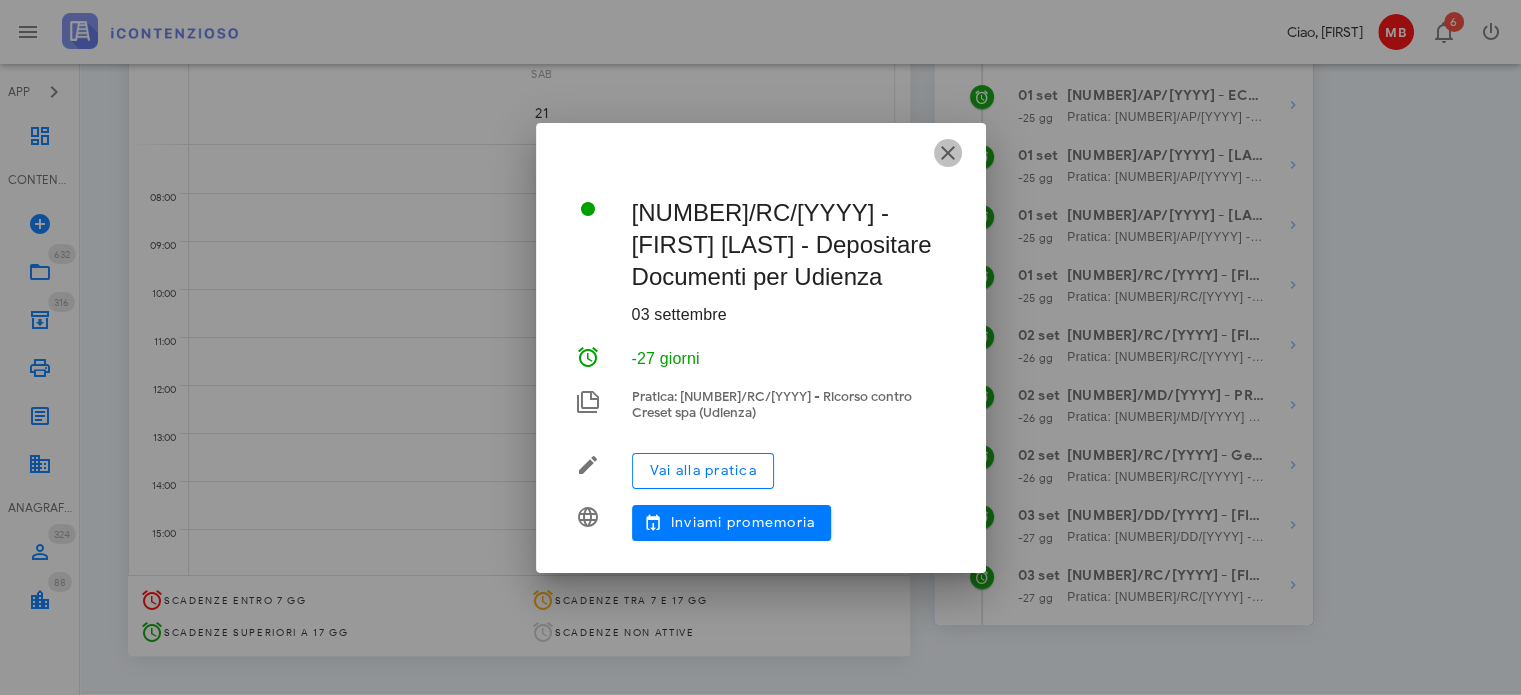 click at bounding box center [948, 153] 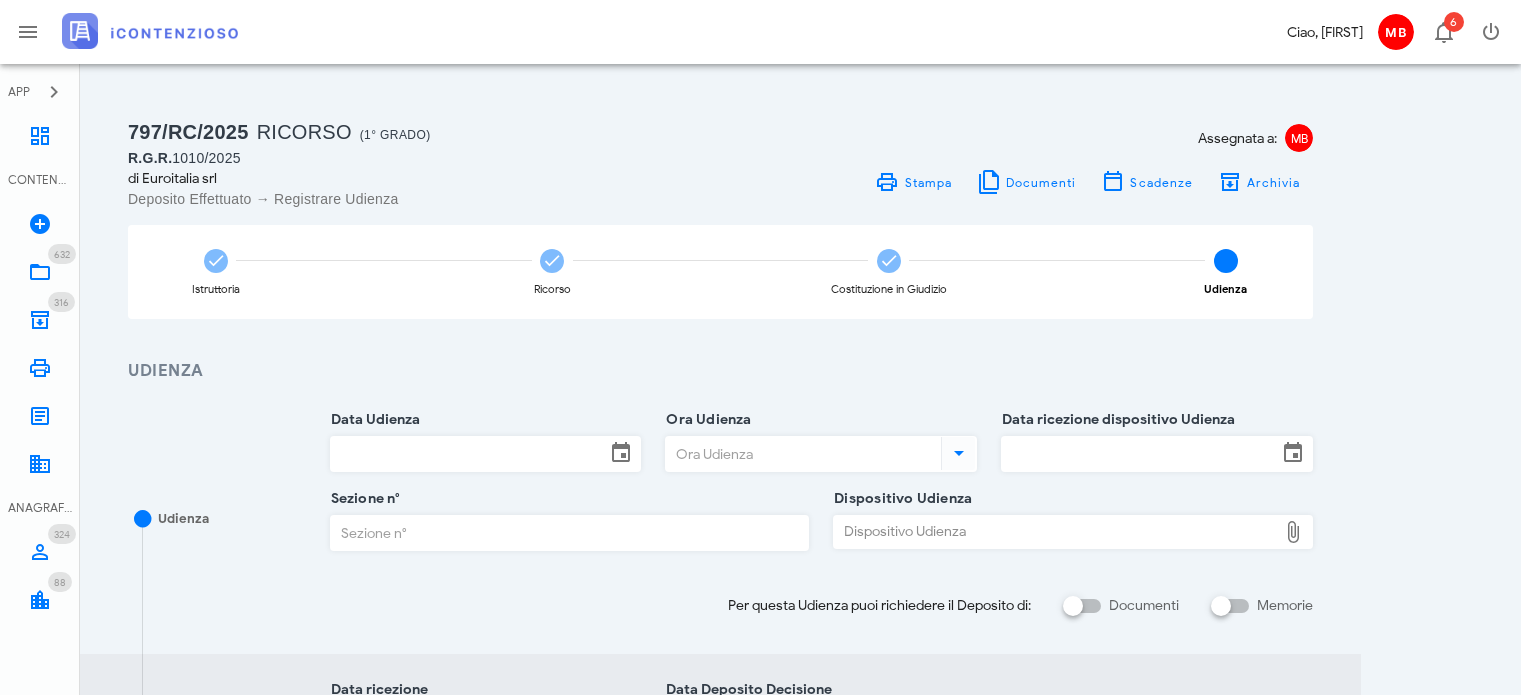 scroll, scrollTop: 0, scrollLeft: 0, axis: both 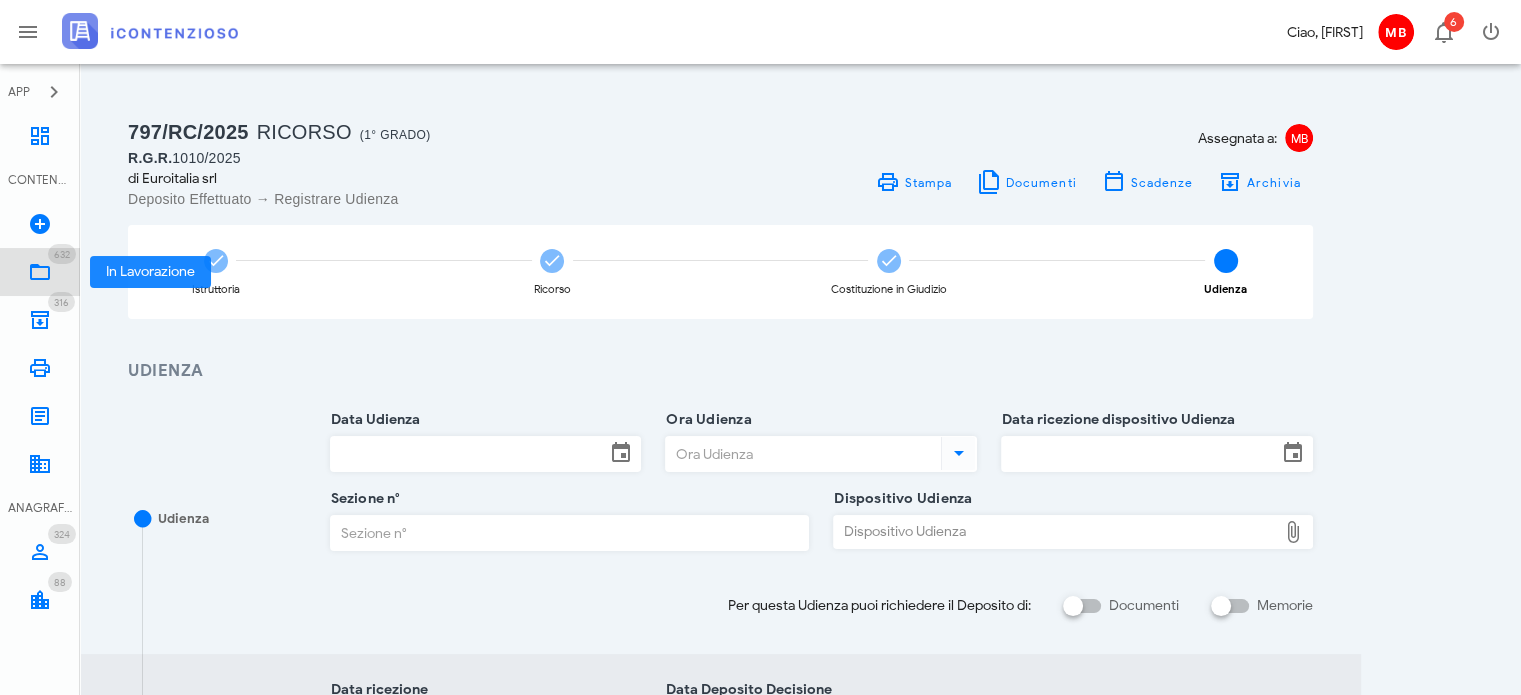 click at bounding box center (40, 272) 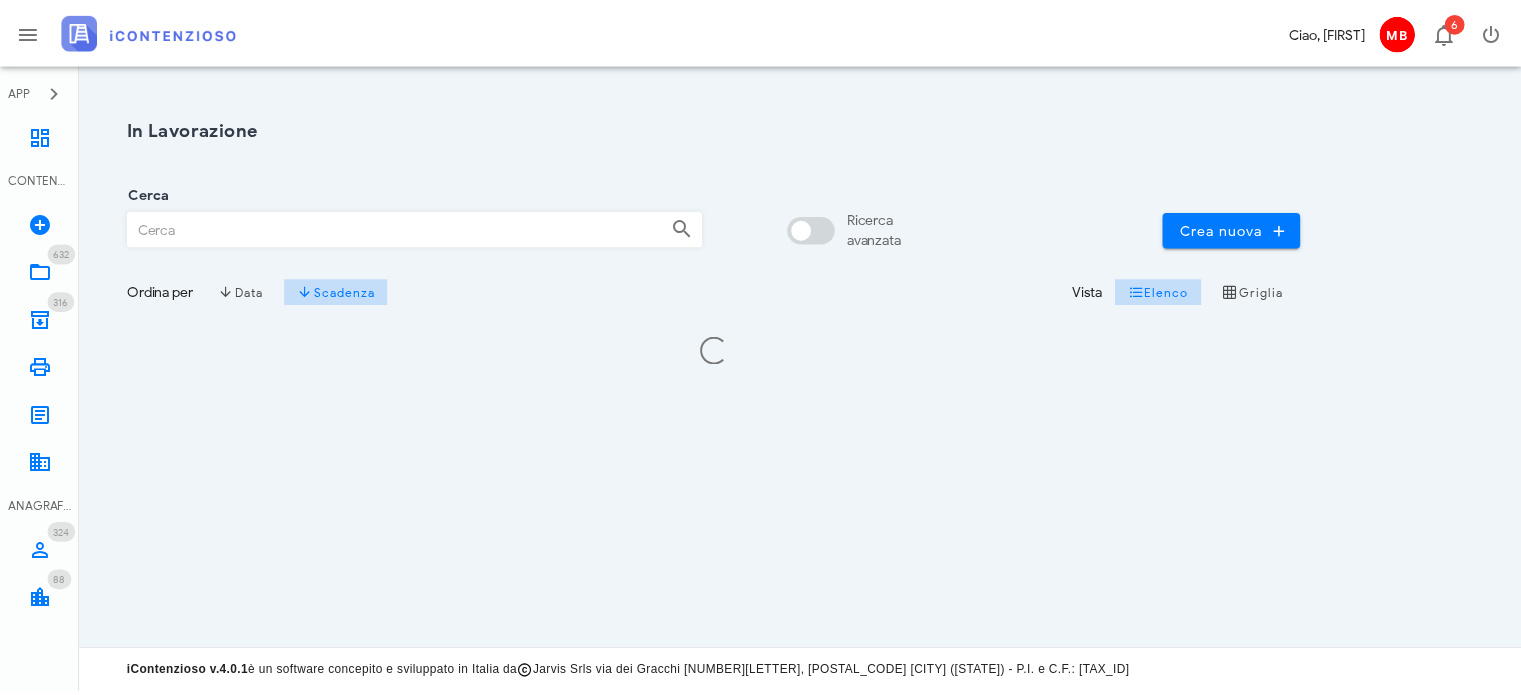scroll, scrollTop: 0, scrollLeft: 0, axis: both 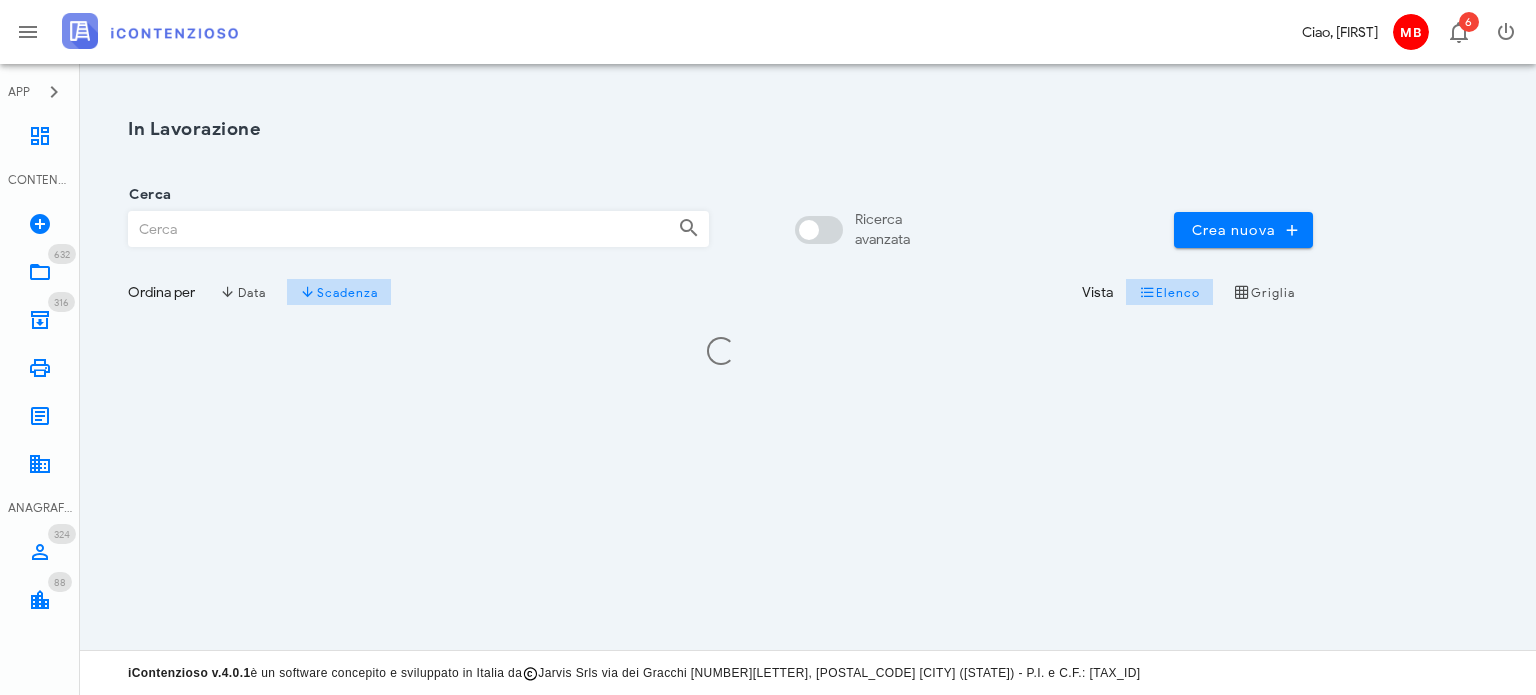 click on "Cerca" at bounding box center (395, 229) 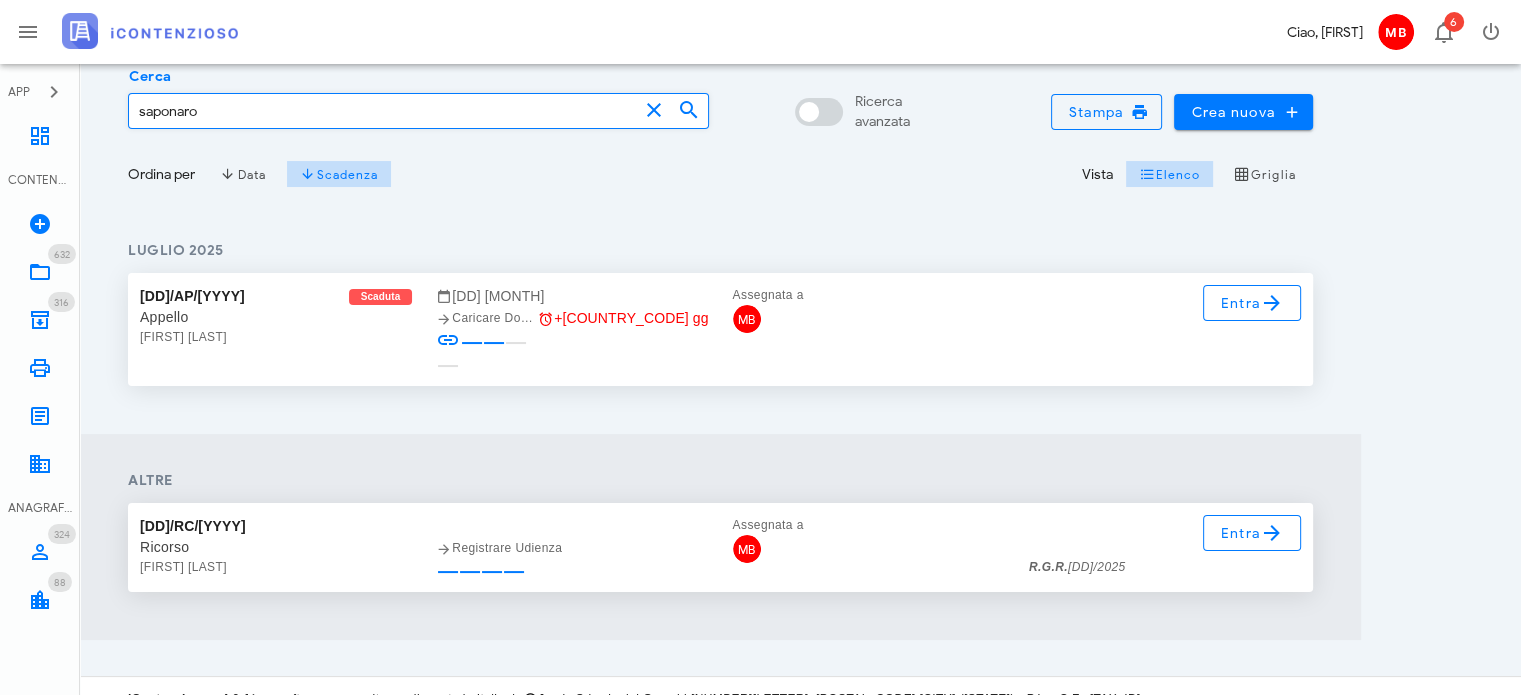 scroll, scrollTop: 121, scrollLeft: 0, axis: vertical 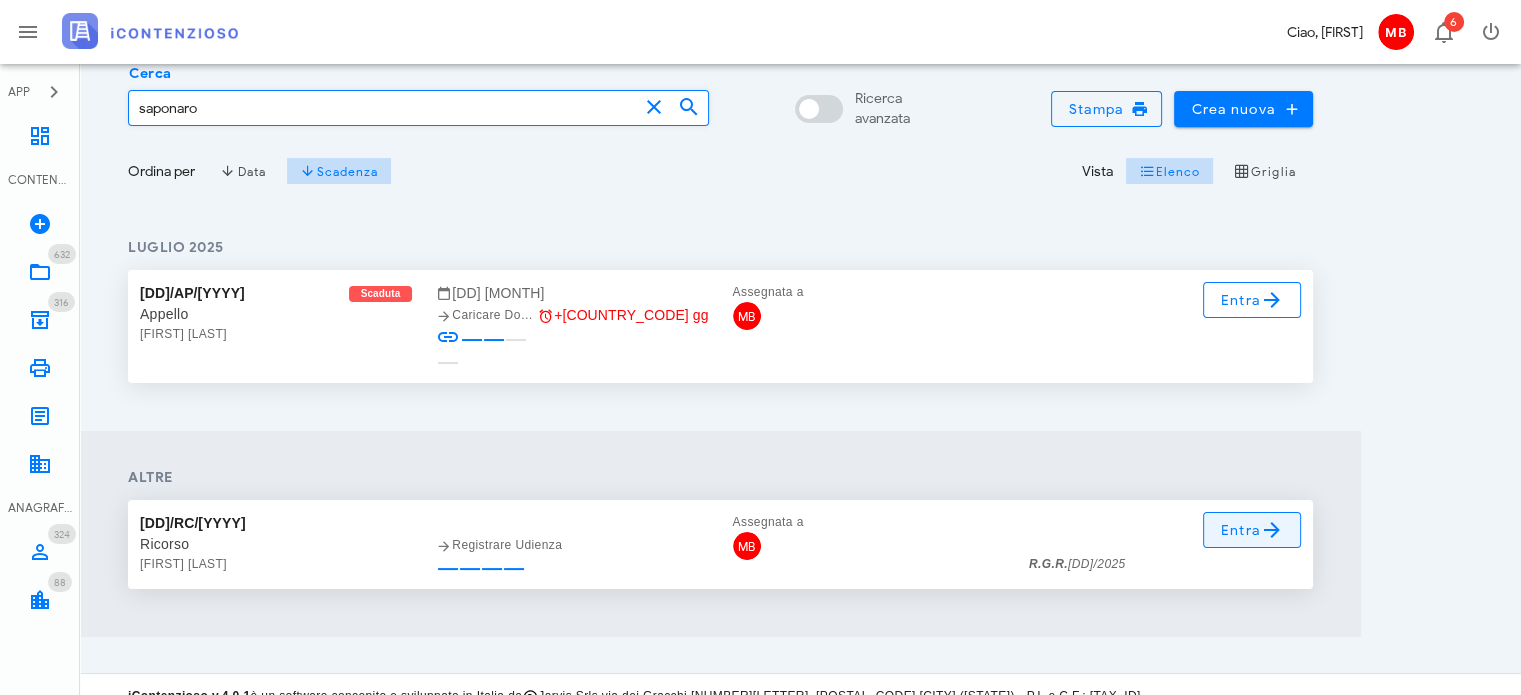 type on "saponaro" 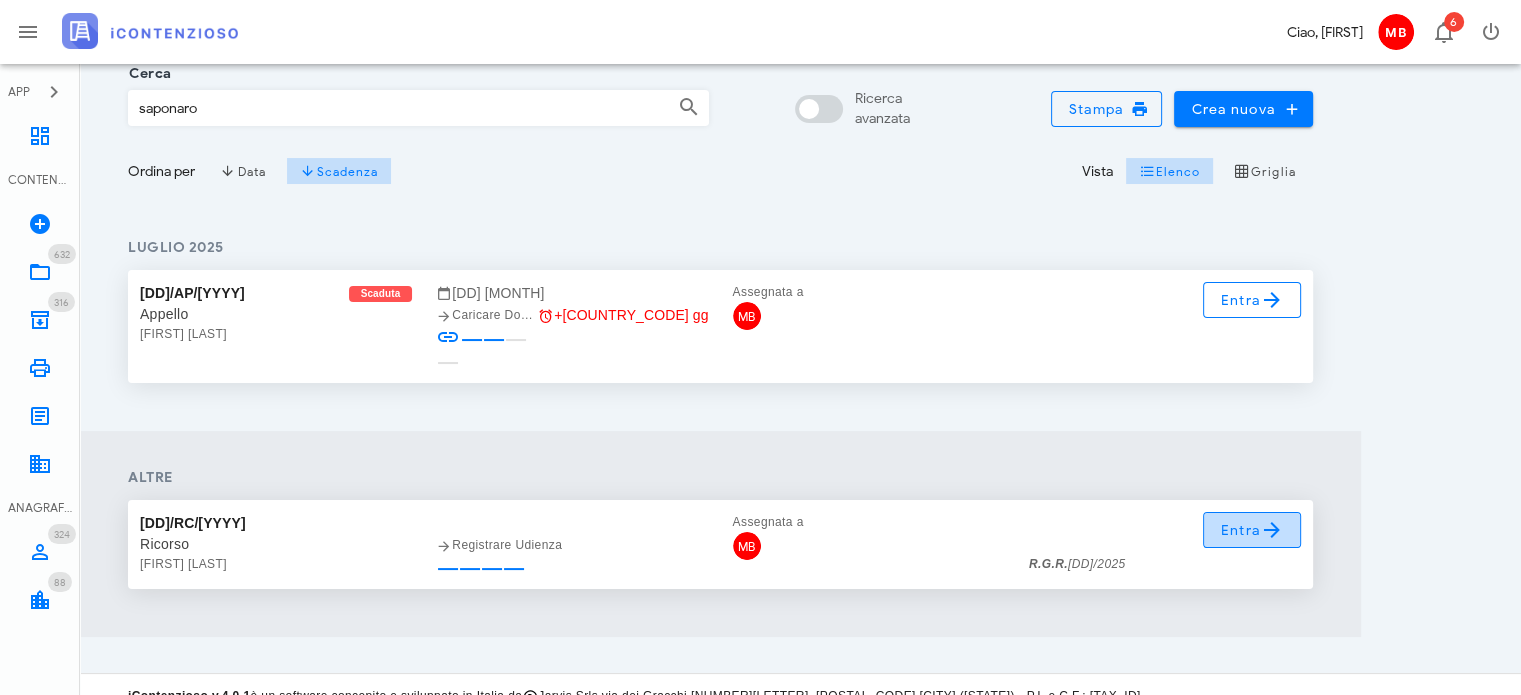 click at bounding box center (1272, 530) 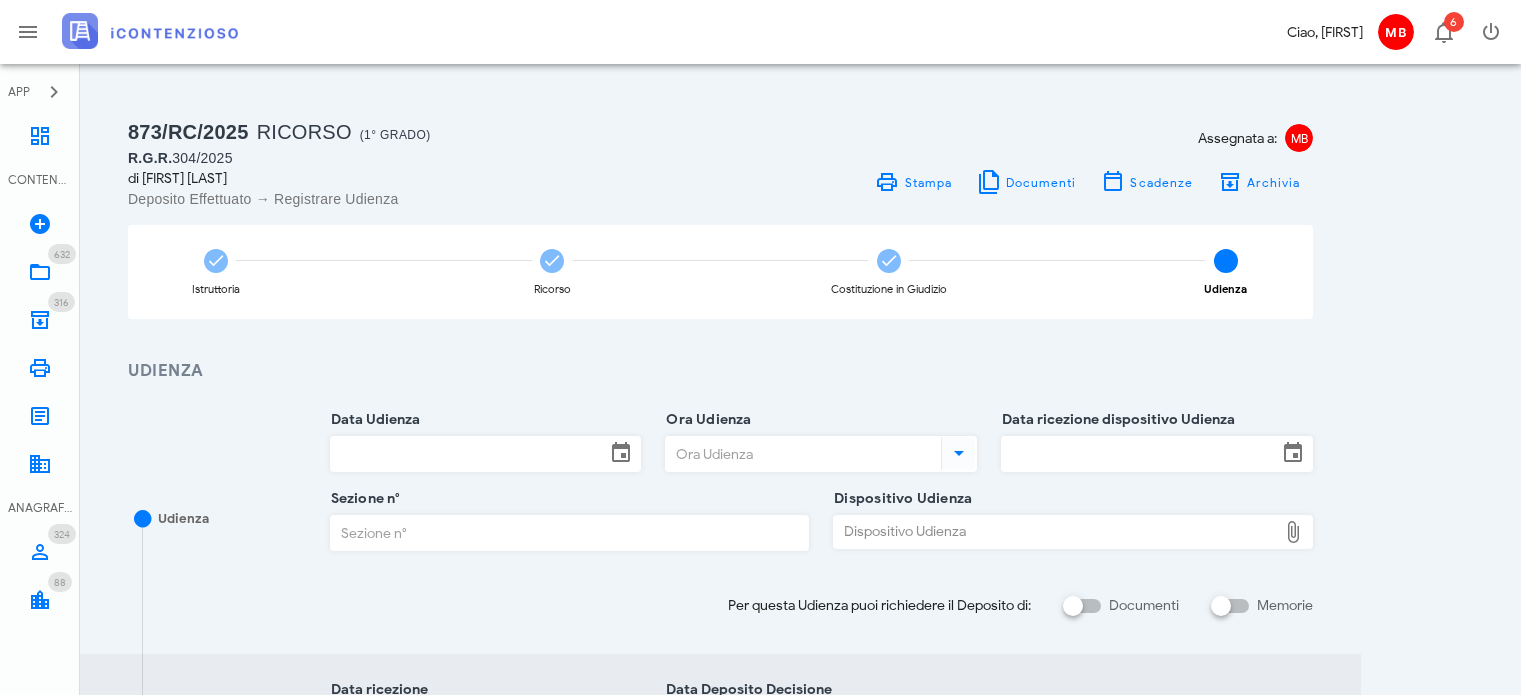 scroll, scrollTop: 0, scrollLeft: 0, axis: both 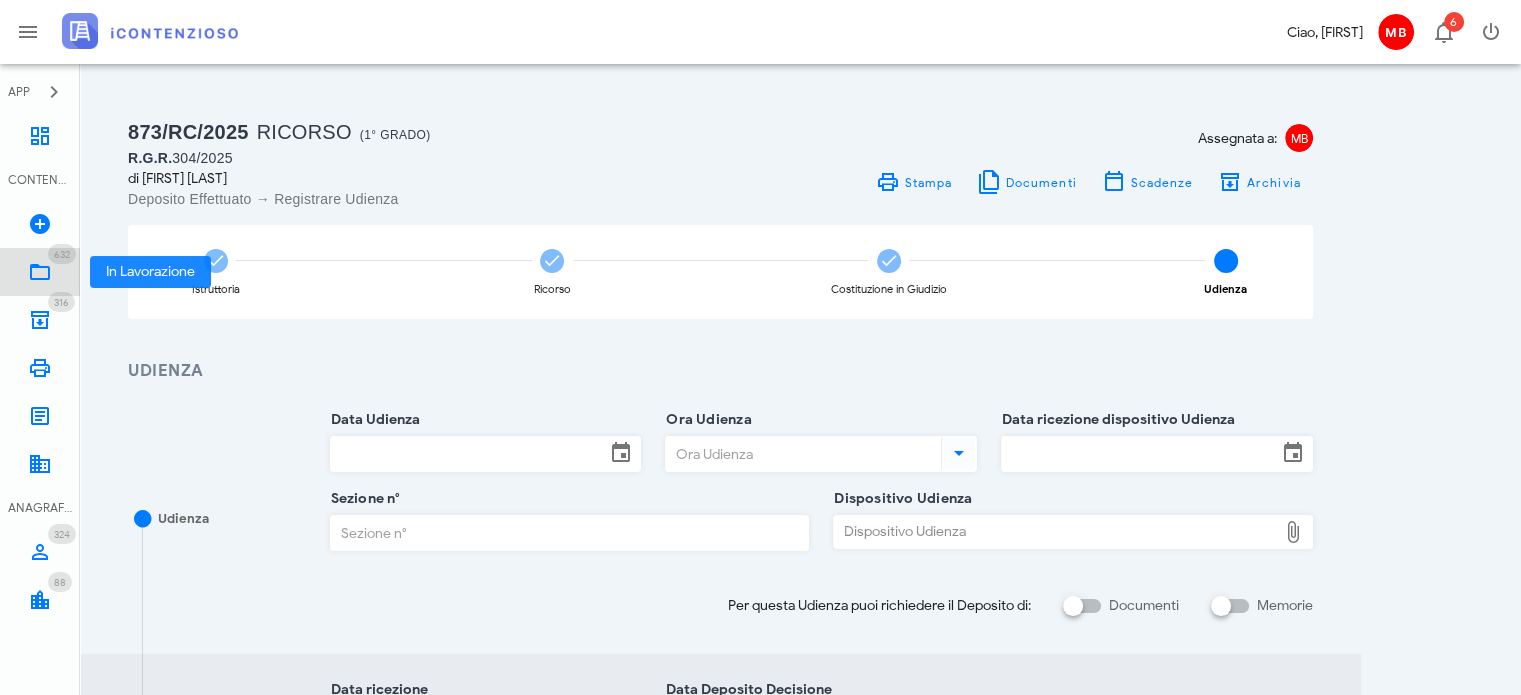 click at bounding box center [40, 272] 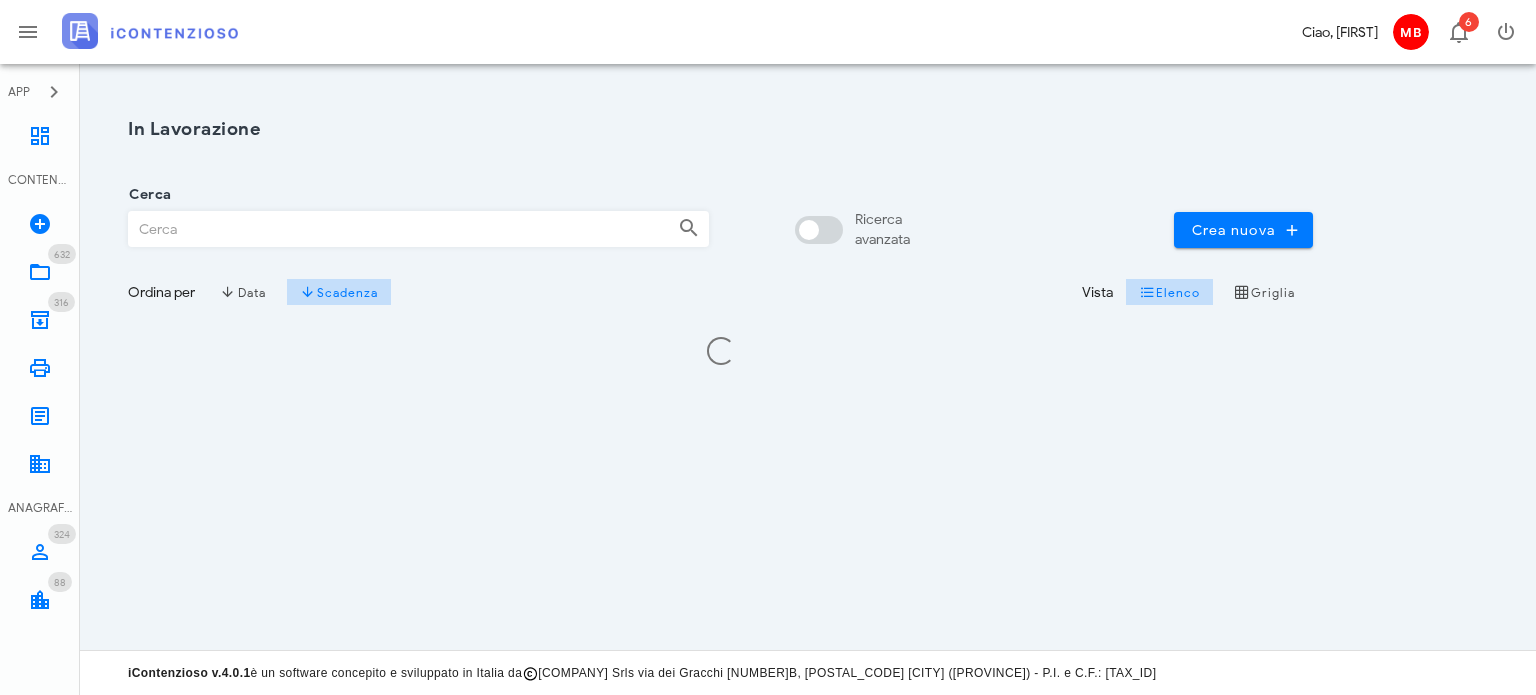 scroll, scrollTop: 0, scrollLeft: 0, axis: both 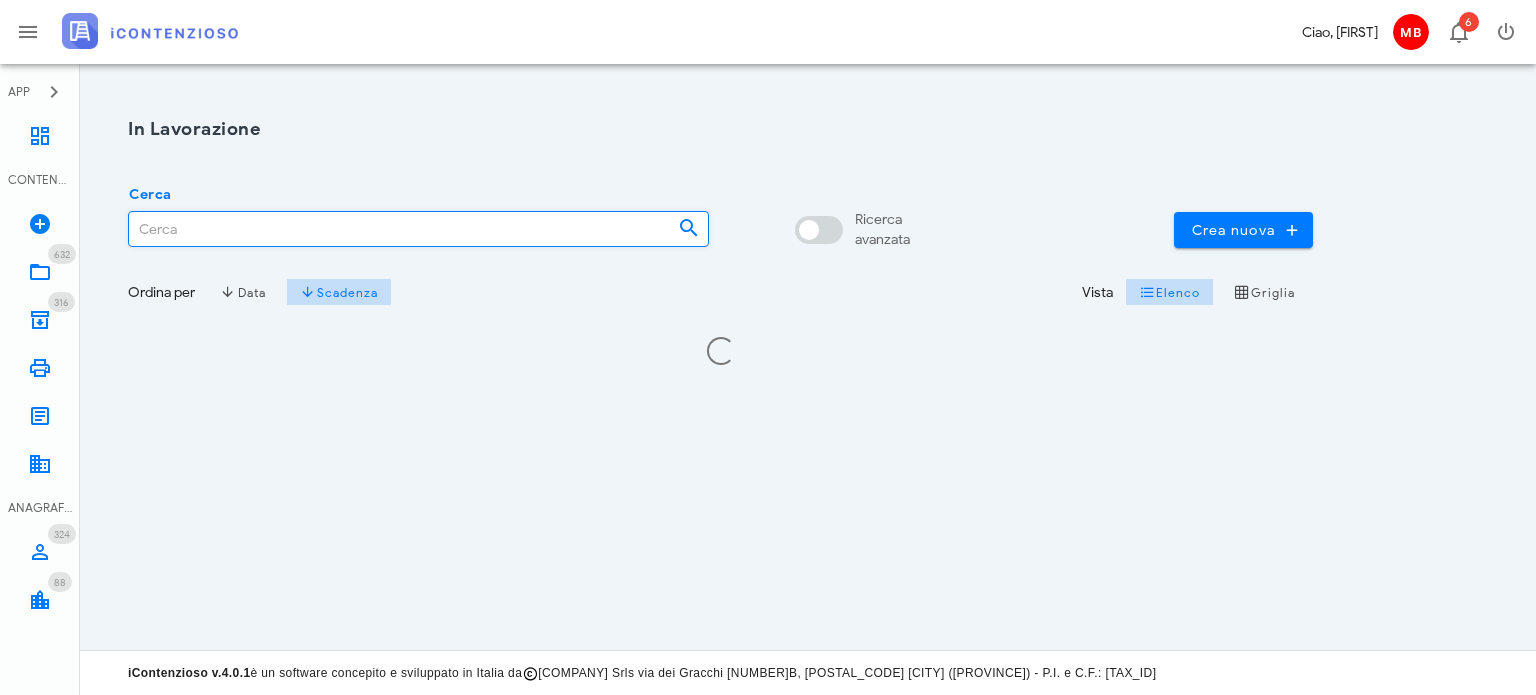 click on "Cerca" at bounding box center [395, 229] 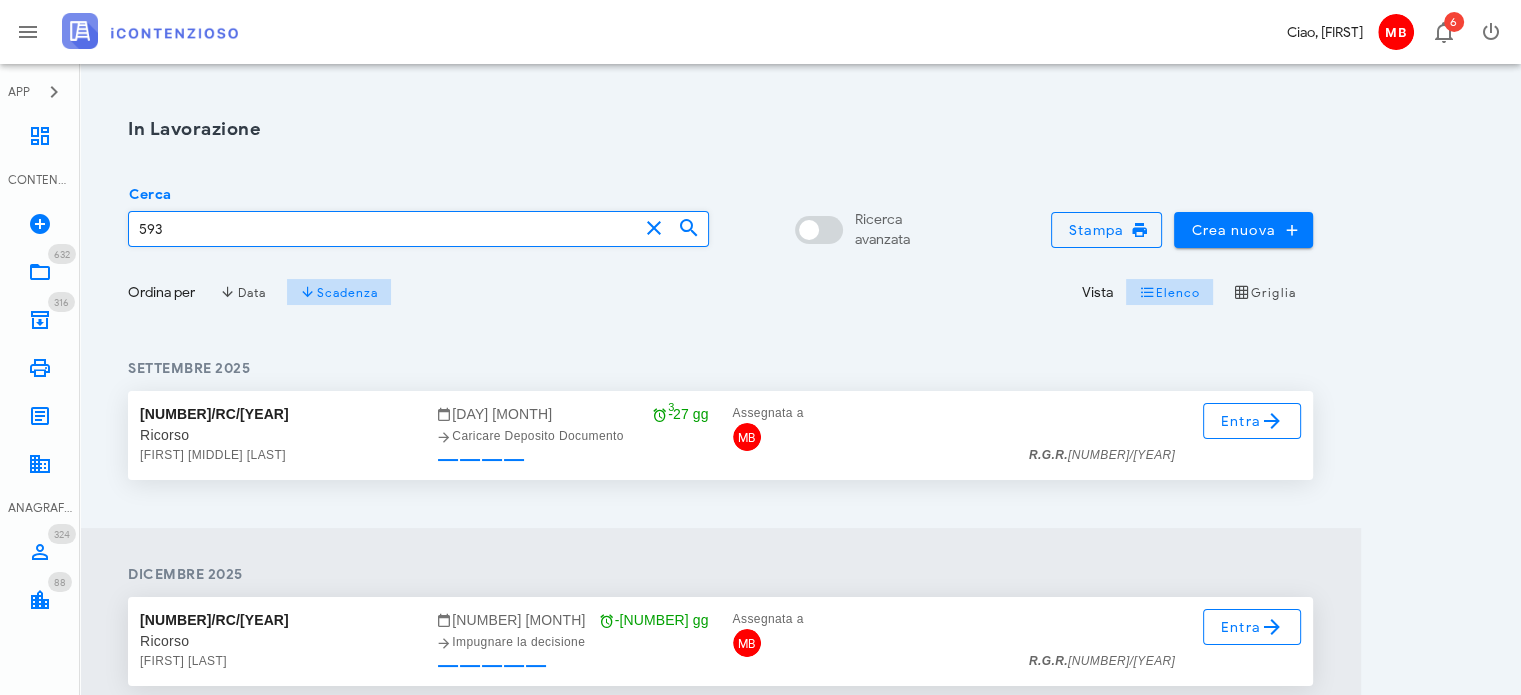 click on "593" at bounding box center (383, 229) 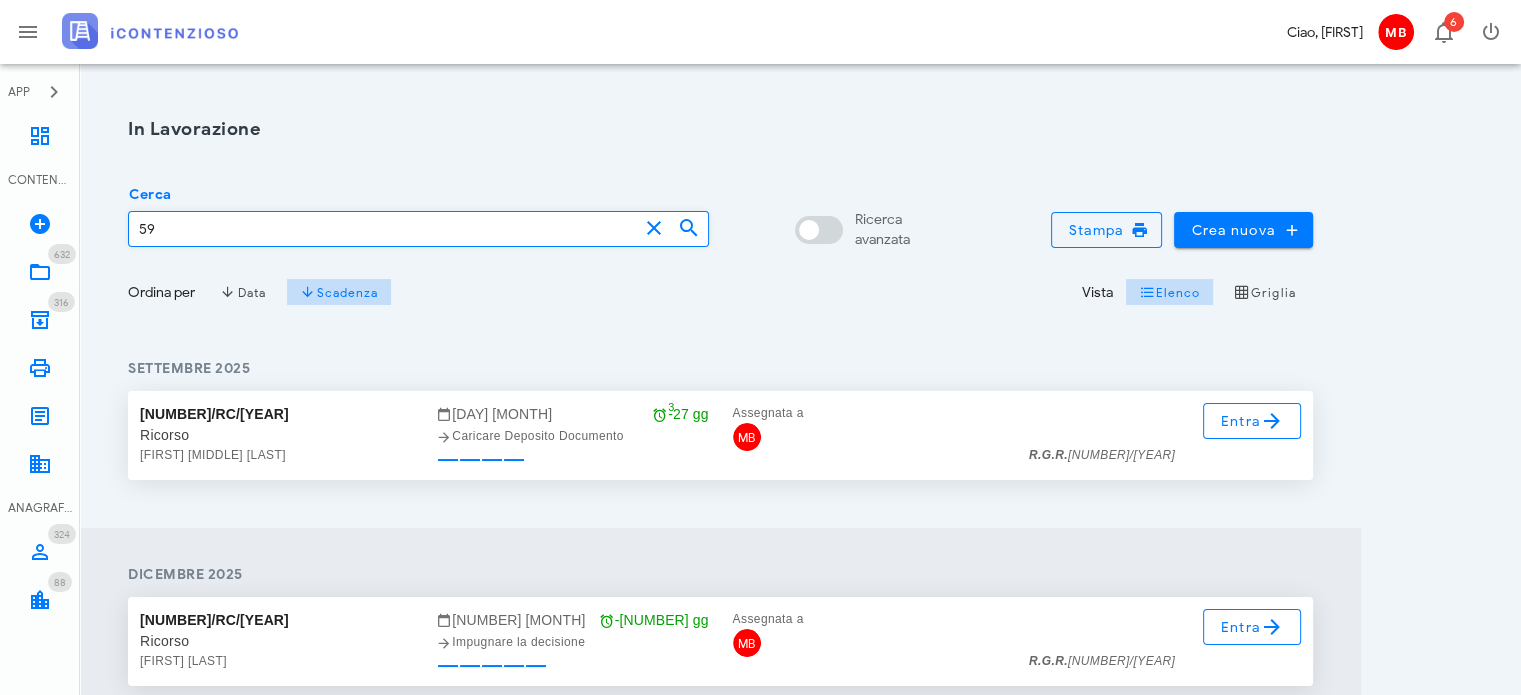 type on "5" 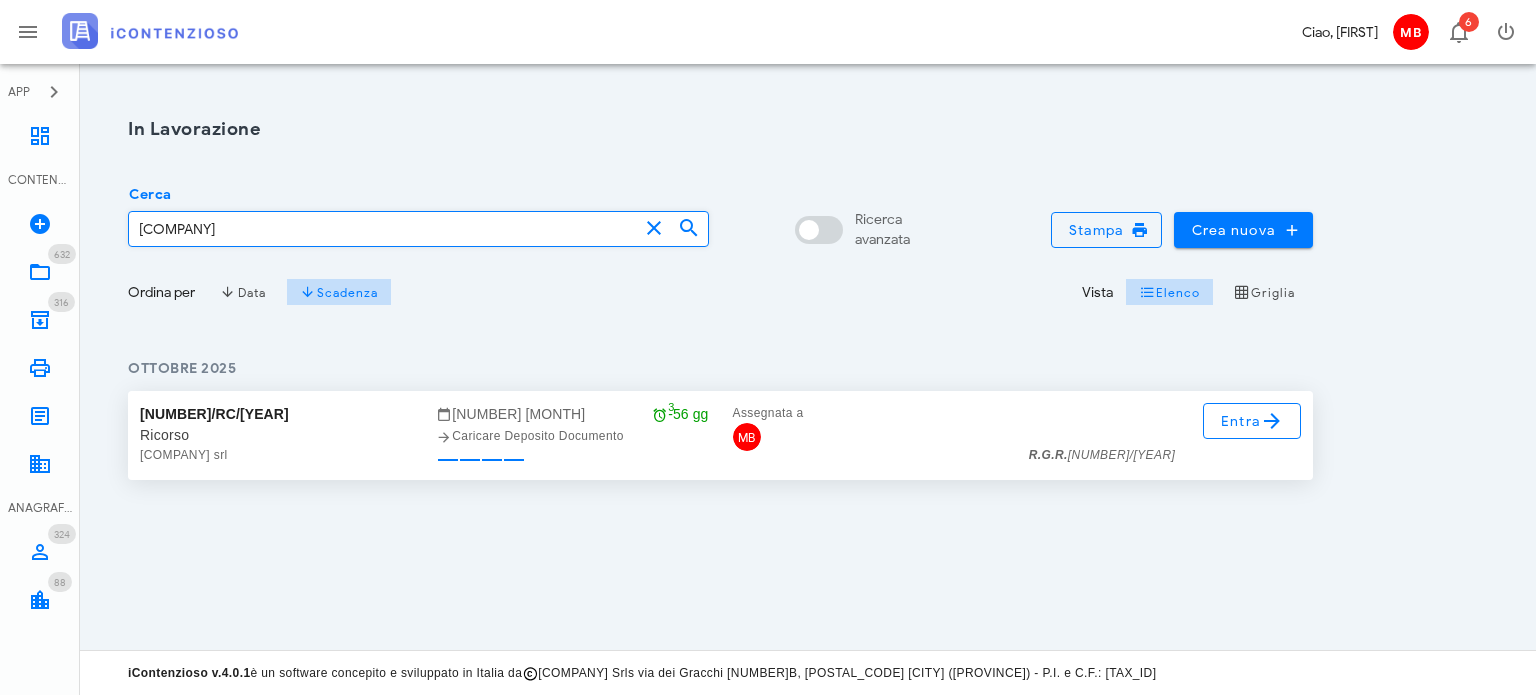 type on "[COMPANY]" 